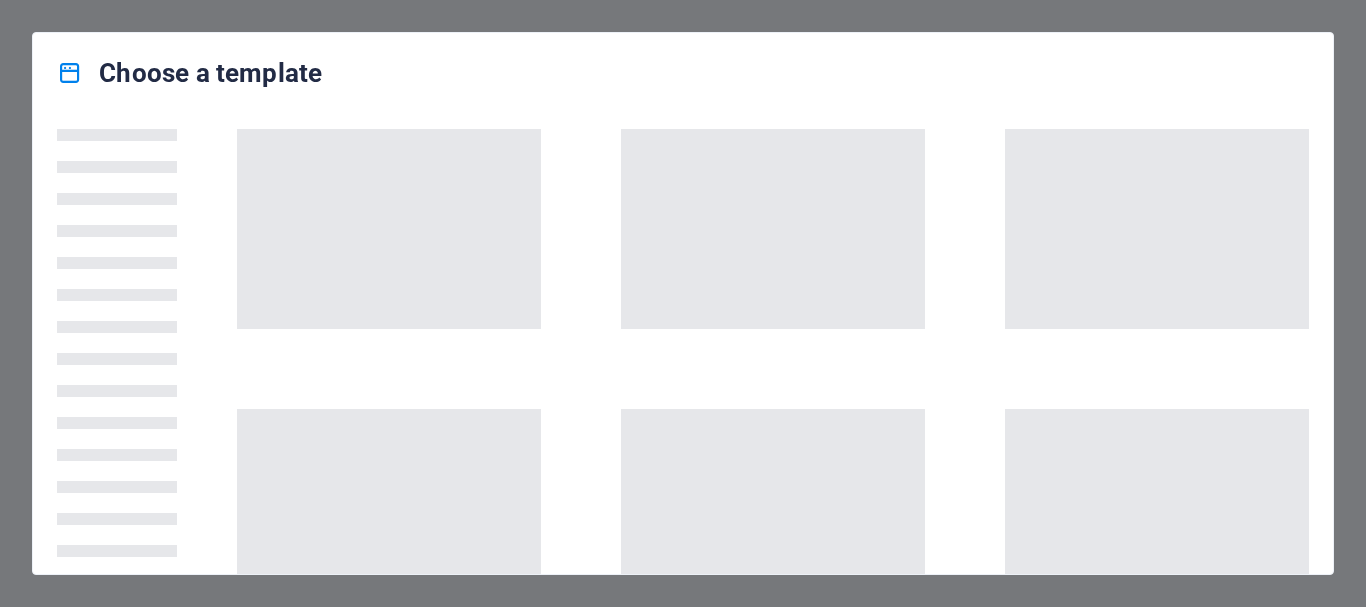 scroll, scrollTop: 0, scrollLeft: 0, axis: both 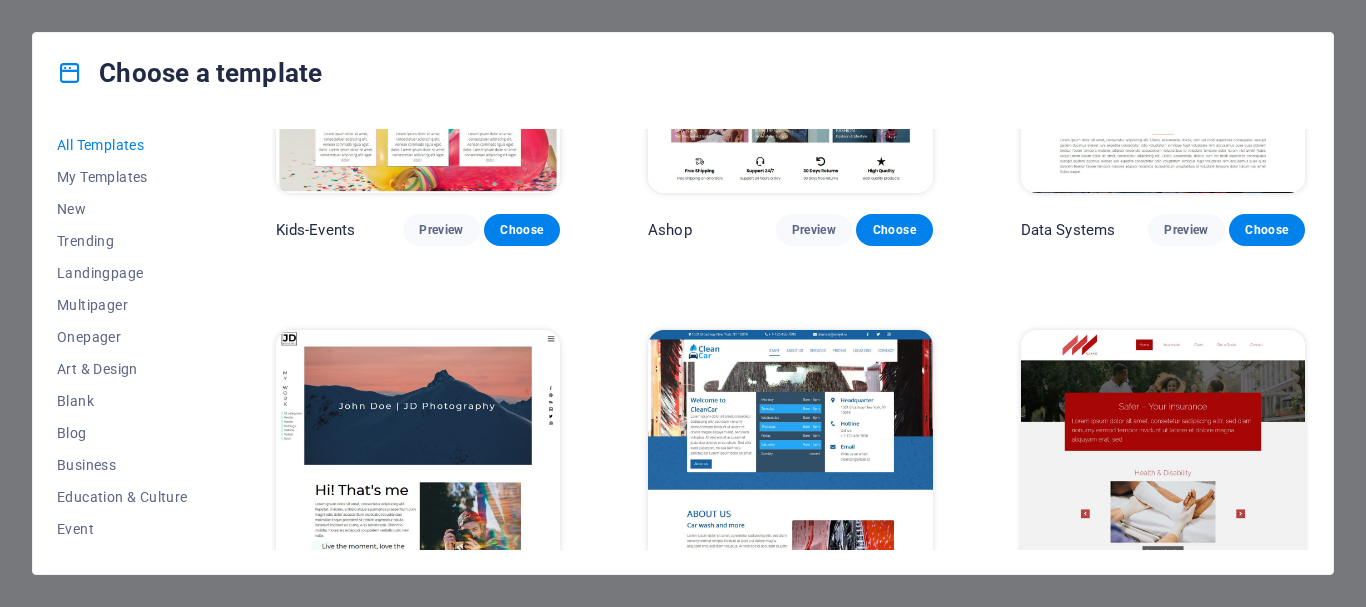 click at bounding box center [790, 461] 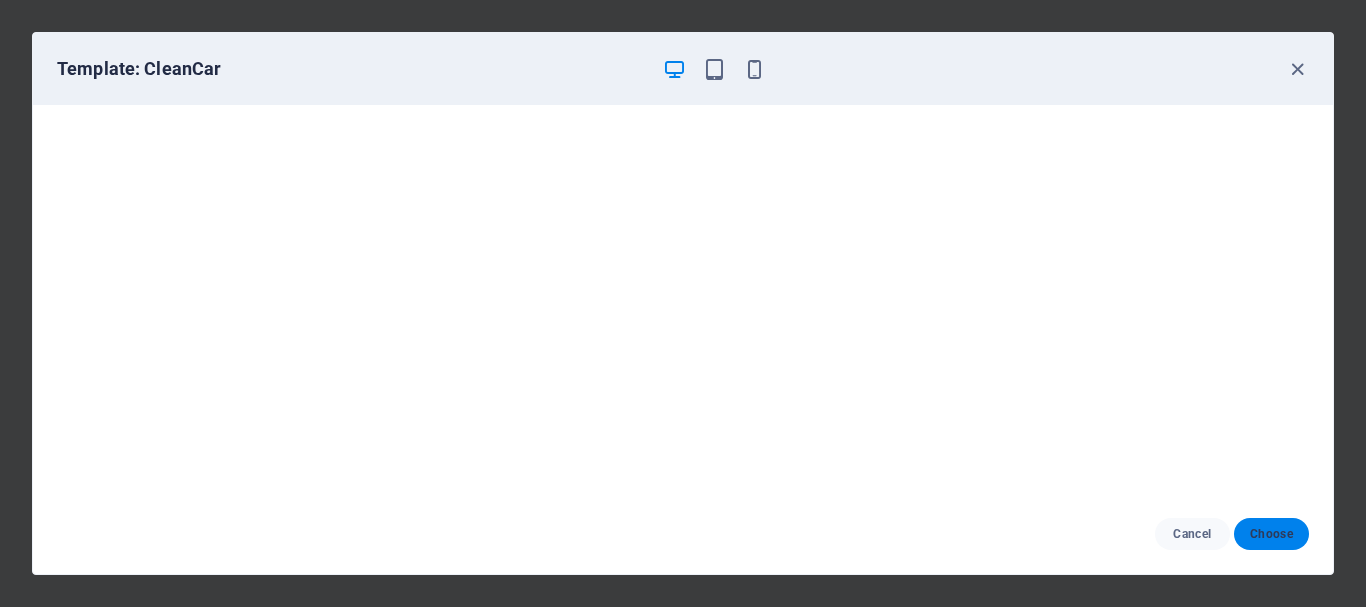 click on "Choose" at bounding box center (1271, 534) 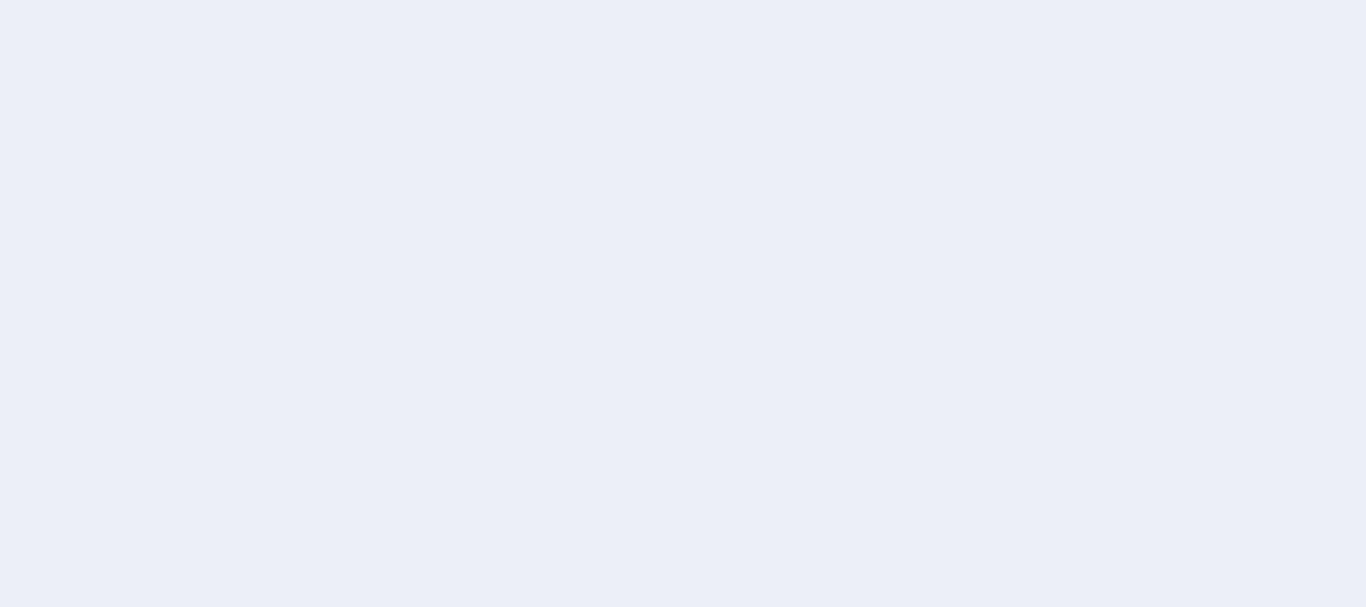 scroll, scrollTop: 0, scrollLeft: 0, axis: both 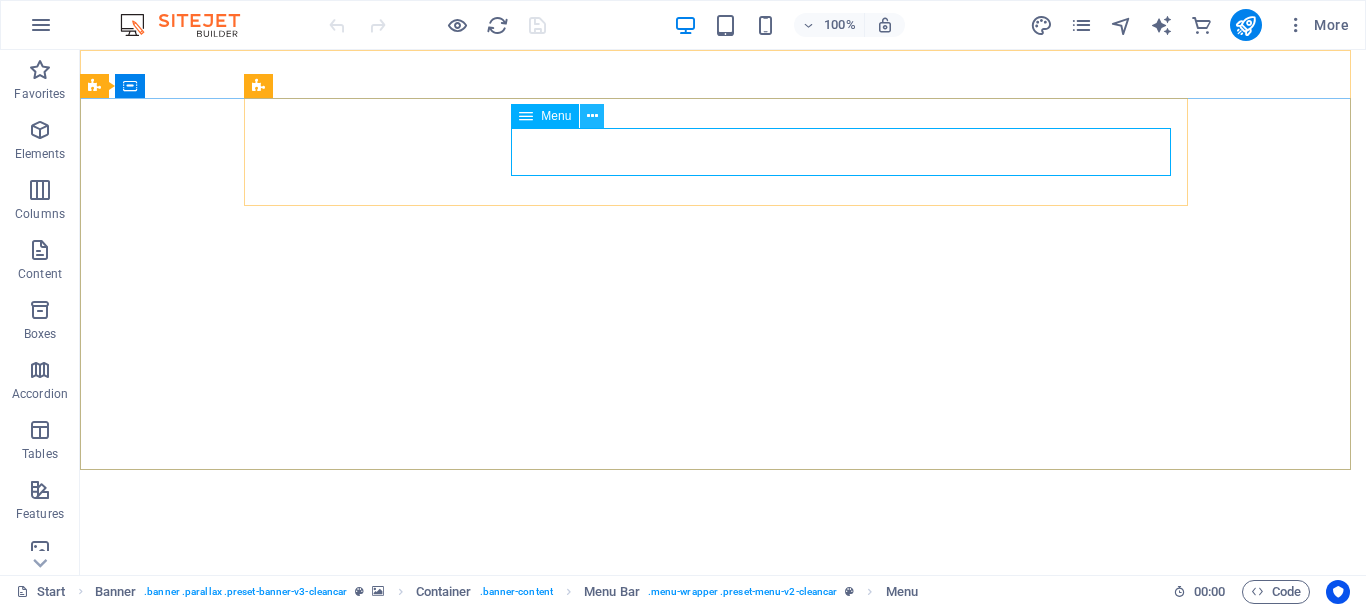 click at bounding box center (592, 116) 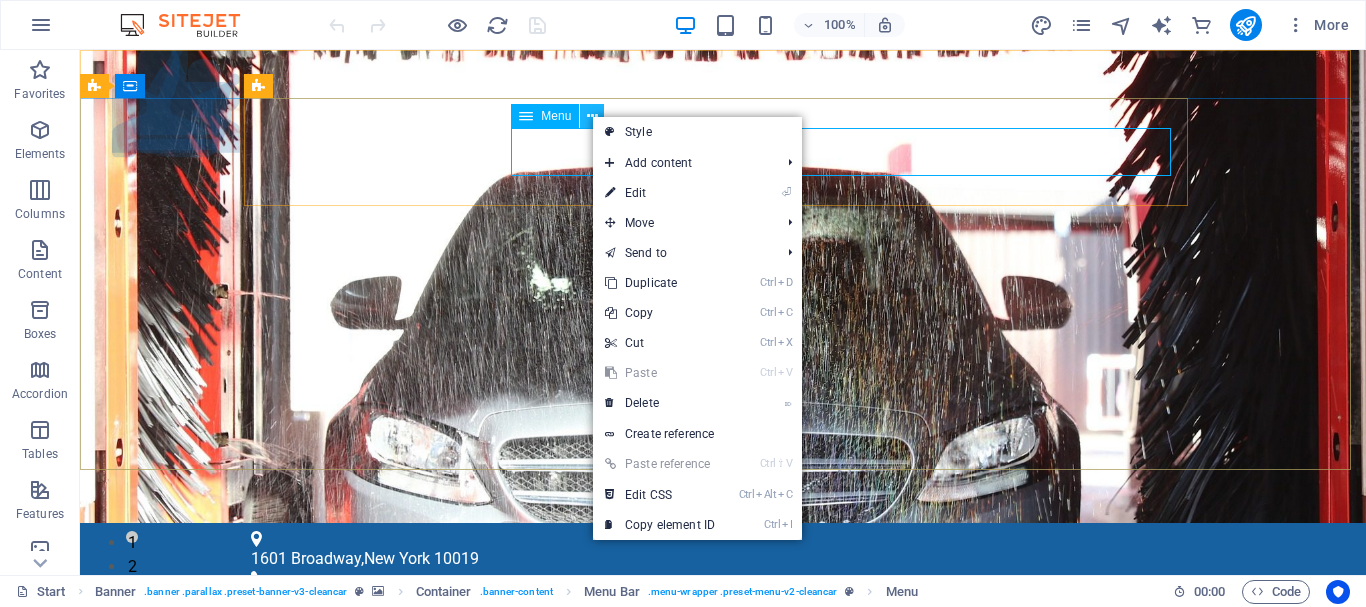 scroll, scrollTop: 0, scrollLeft: 0, axis: both 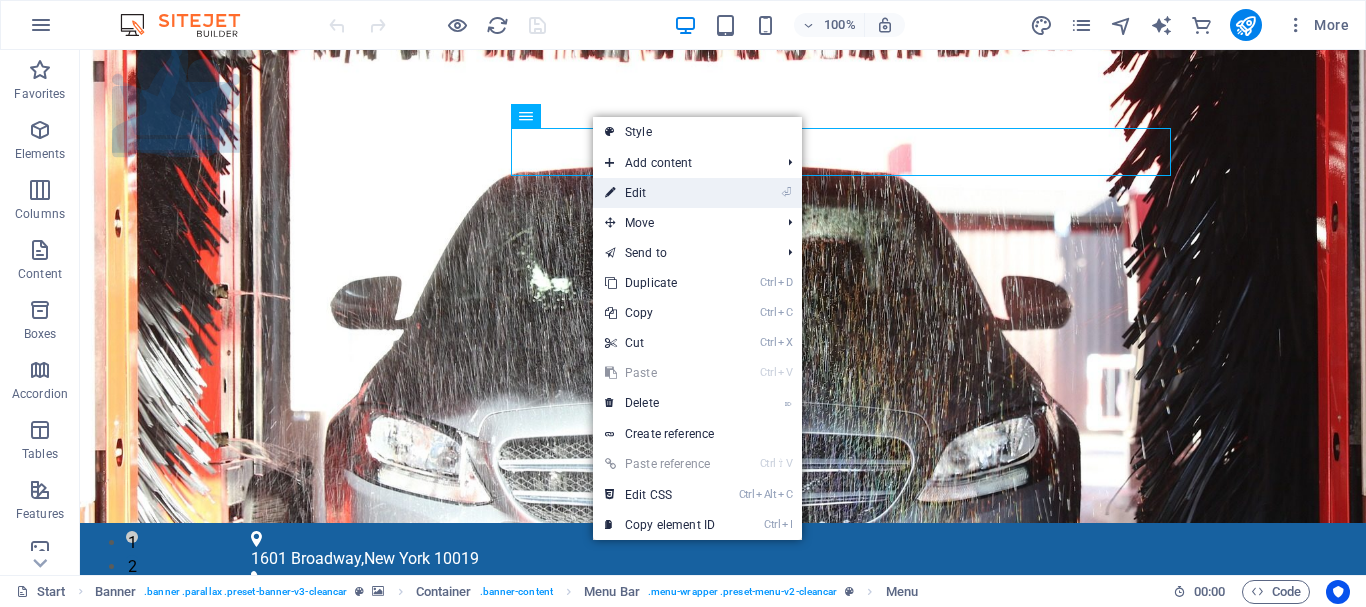 click on "⏎  Edit" at bounding box center [660, 193] 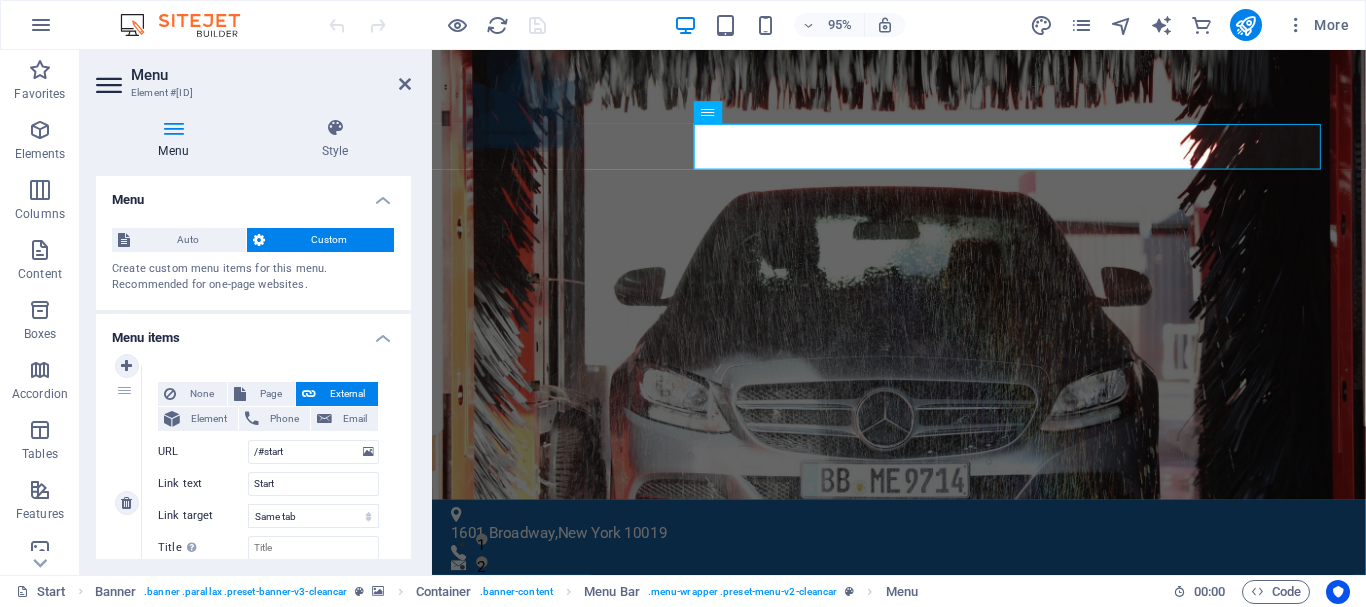 scroll, scrollTop: 100, scrollLeft: 0, axis: vertical 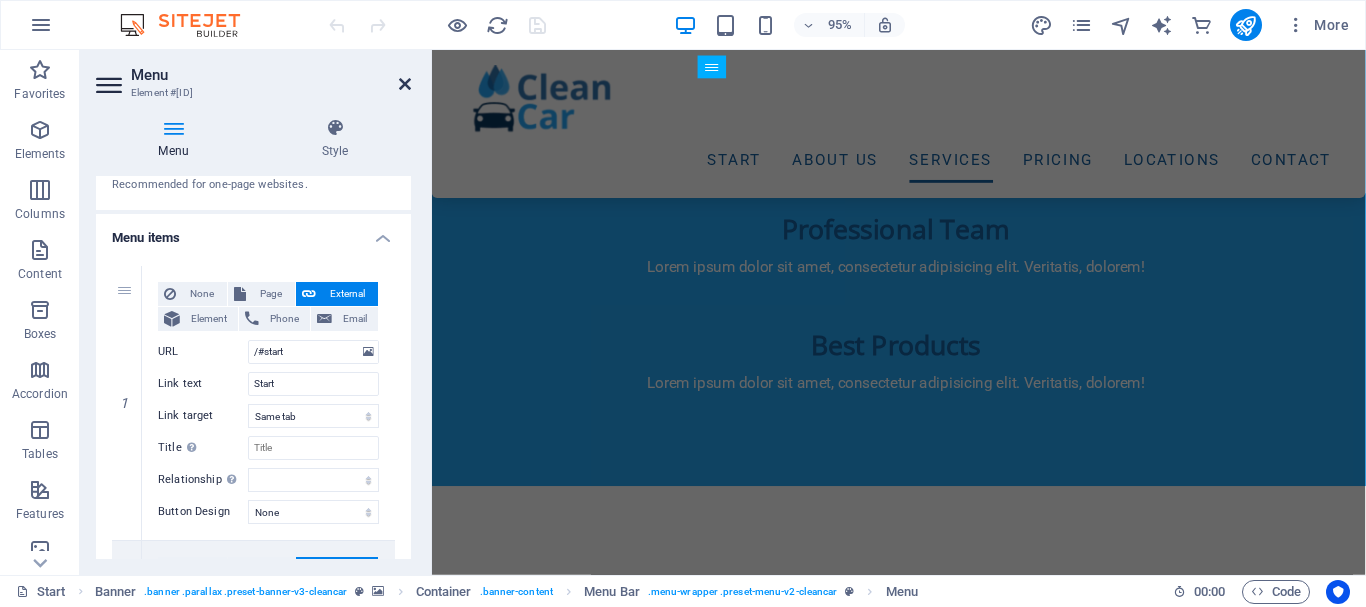 click at bounding box center (405, 84) 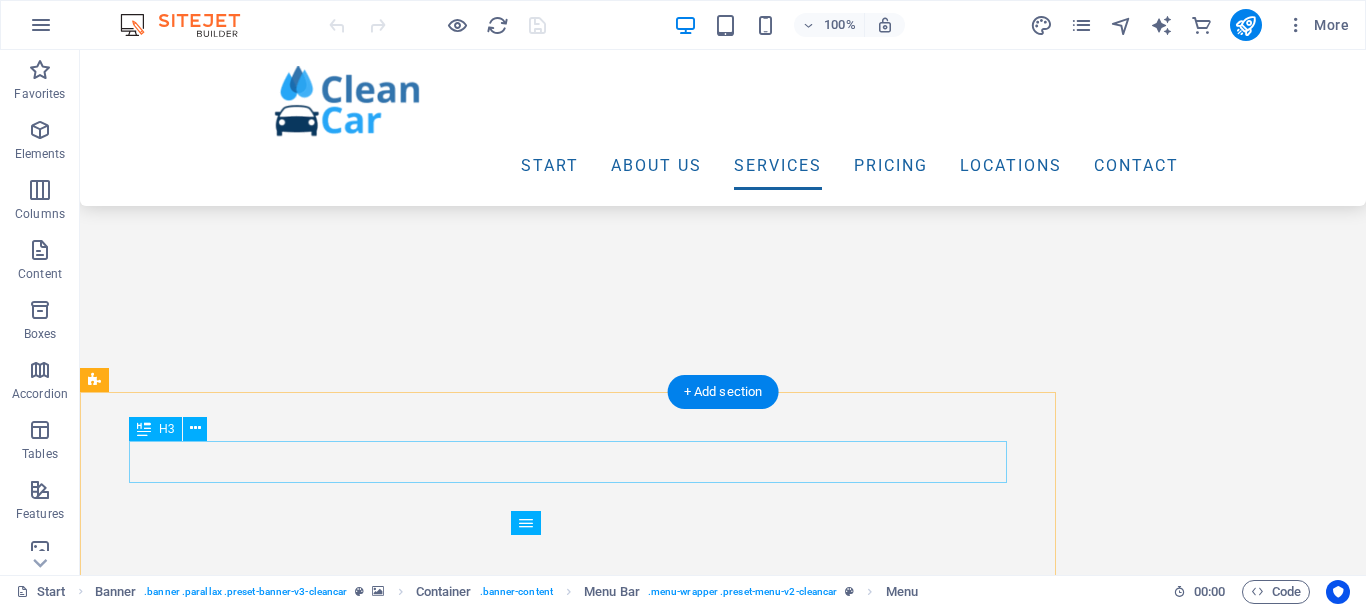 scroll, scrollTop: 4379, scrollLeft: 0, axis: vertical 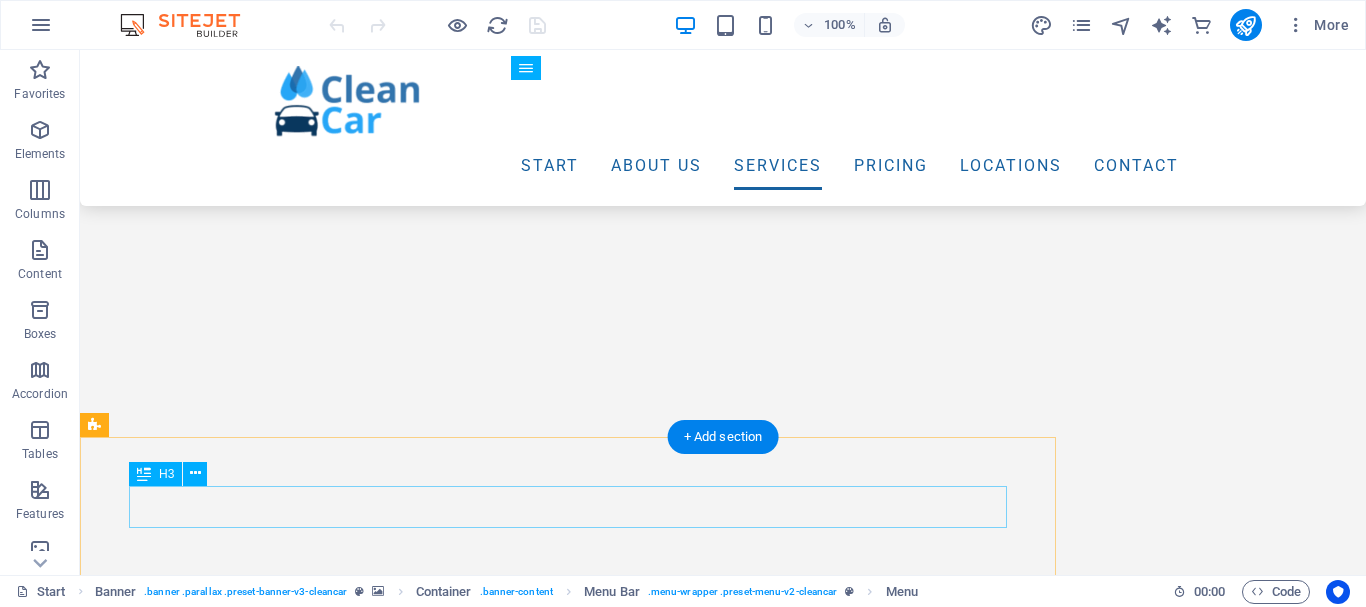 click on "Special Wash" at bounding box center [568, 9058] 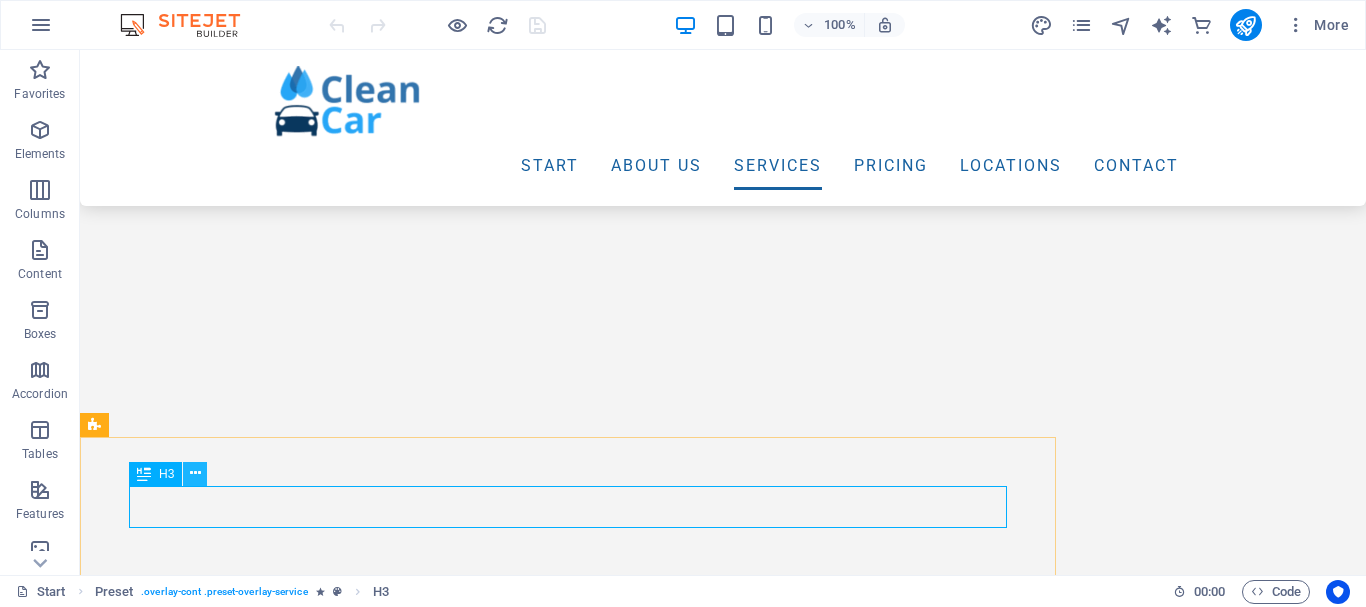 click at bounding box center (195, 473) 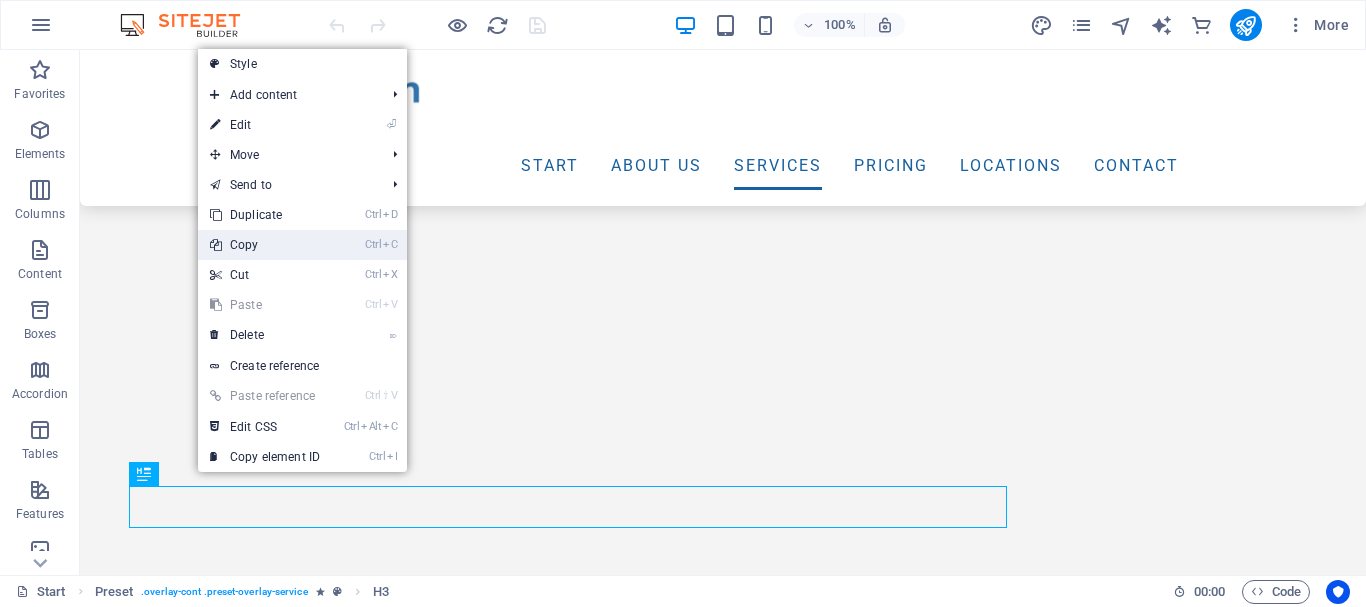 click on "Ctrl C  Copy" at bounding box center [265, 245] 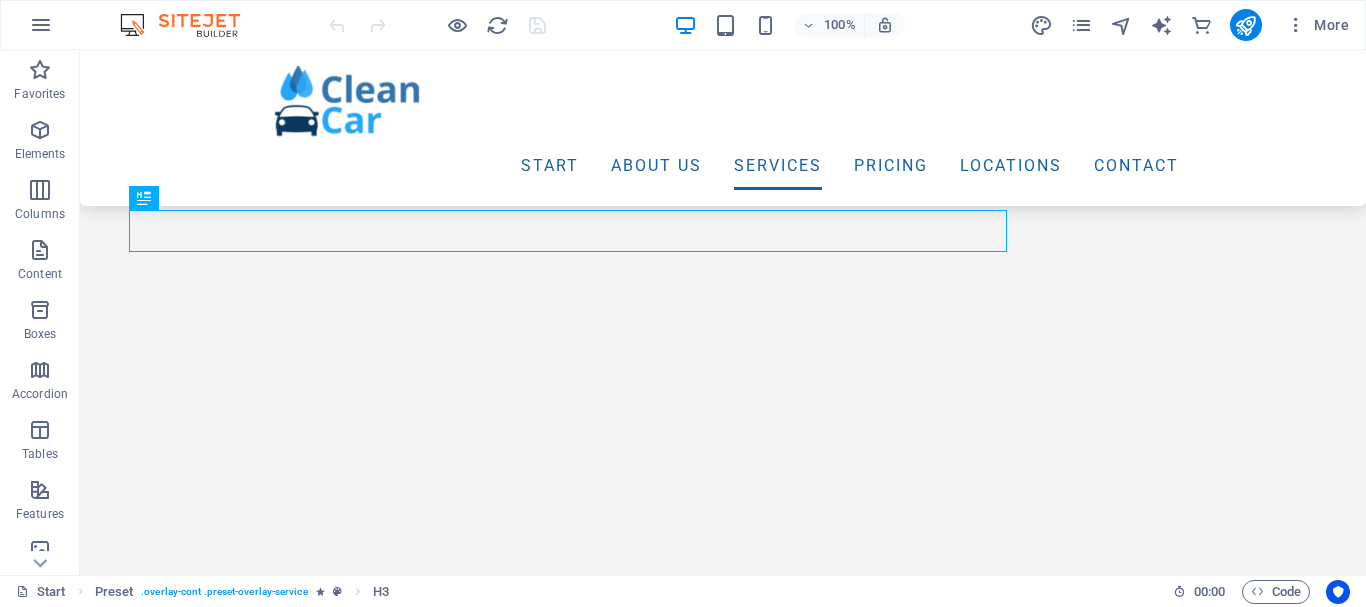 scroll, scrollTop: 4579, scrollLeft: 0, axis: vertical 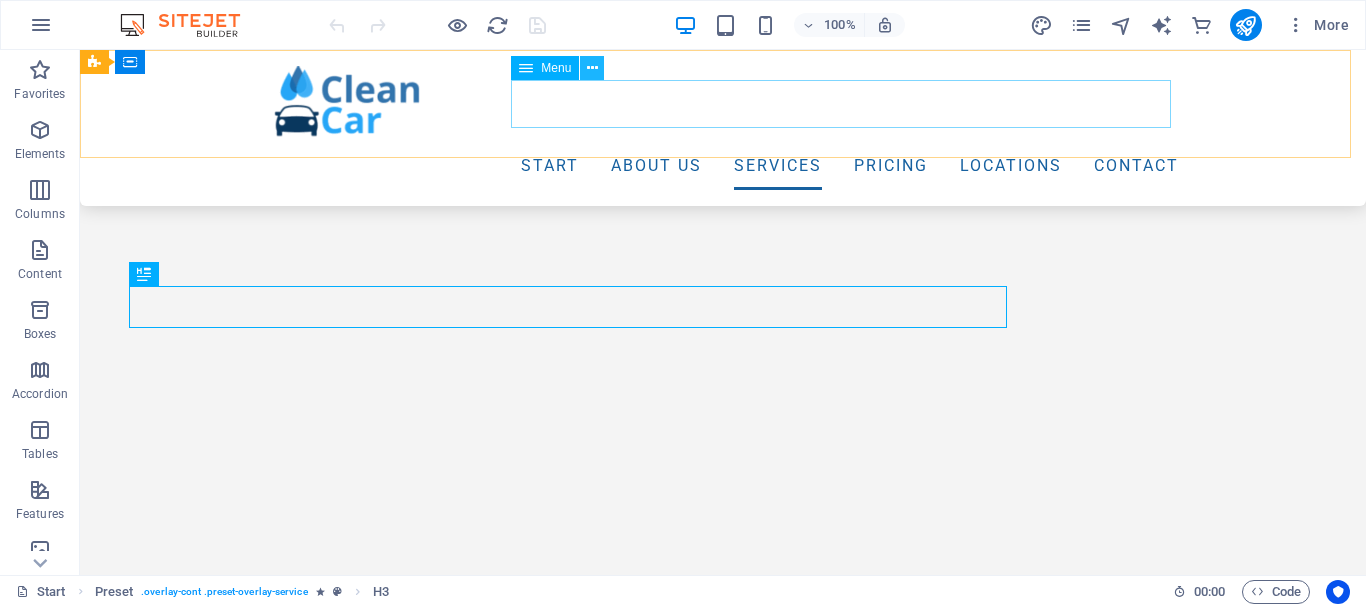 click at bounding box center (592, 68) 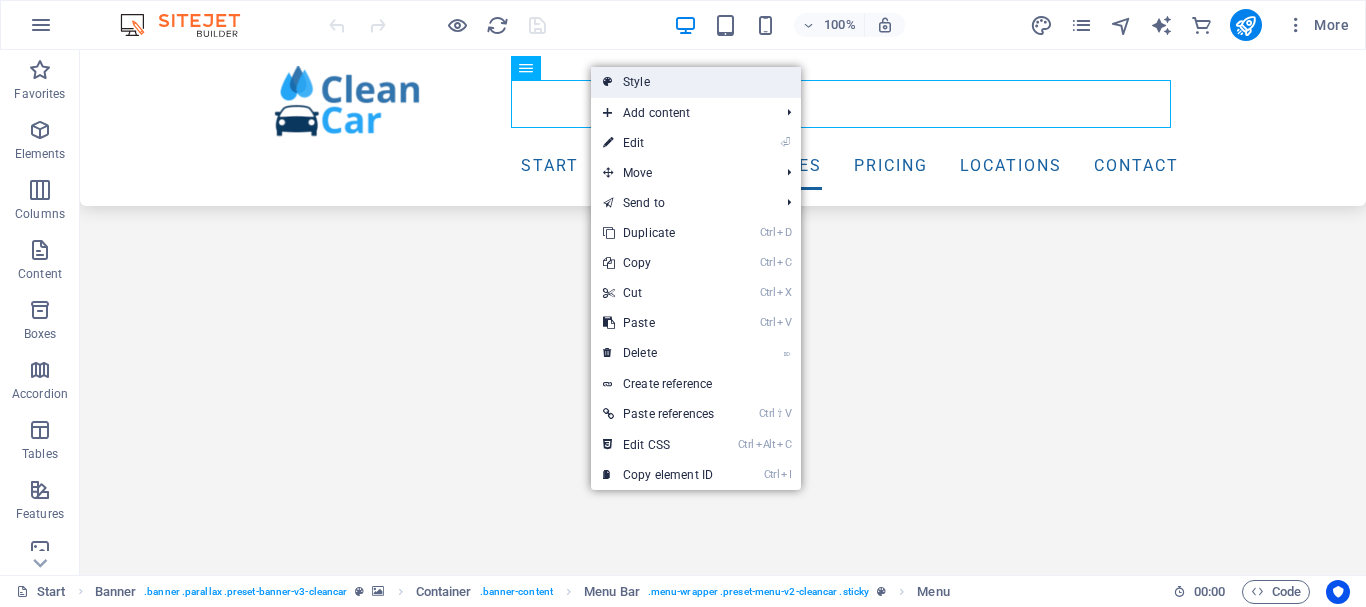 click on "Style" at bounding box center [696, 82] 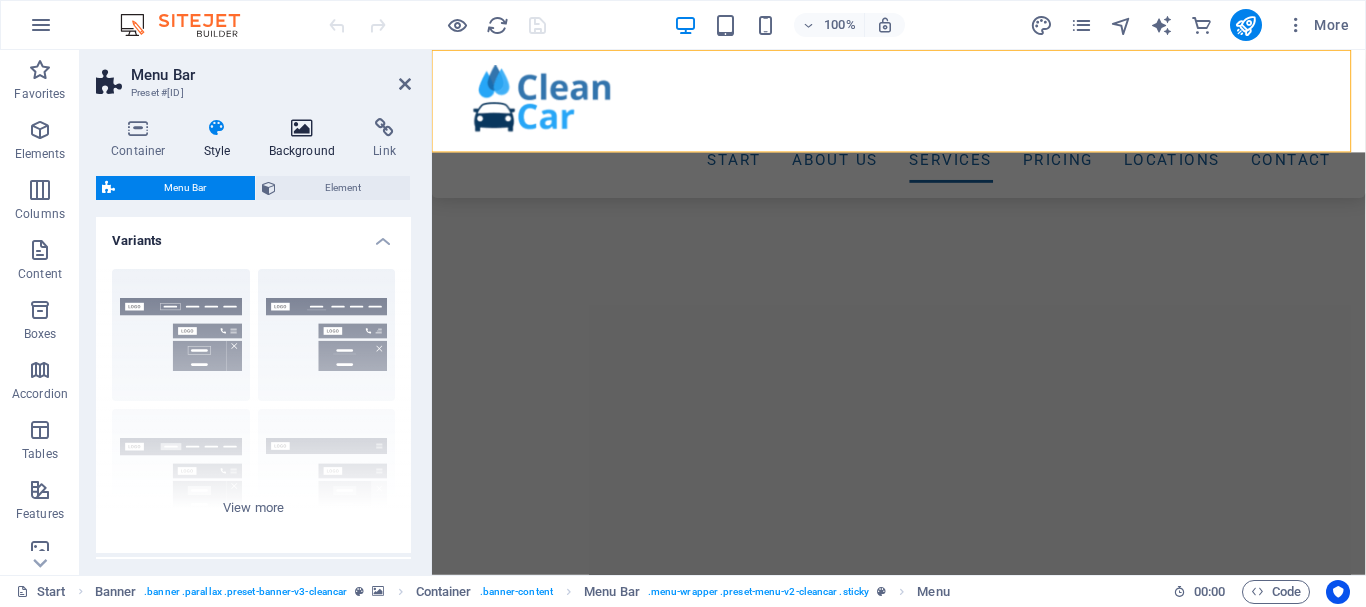 click on "Background" at bounding box center (306, 139) 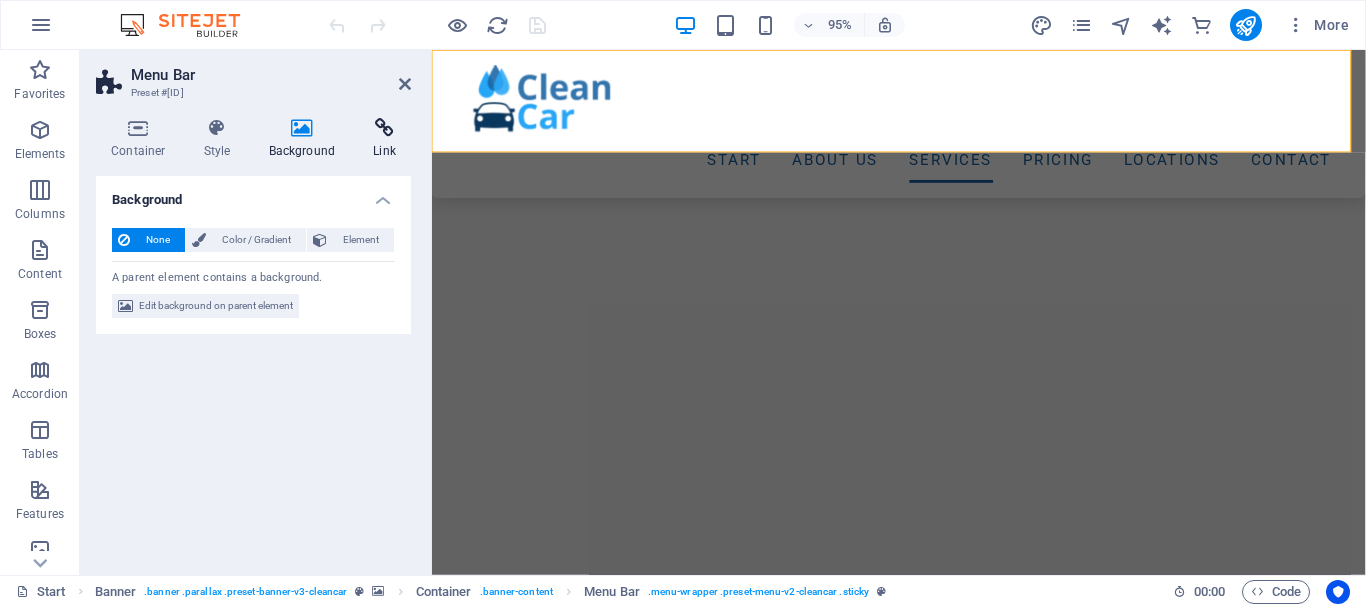click on "Link" at bounding box center (384, 139) 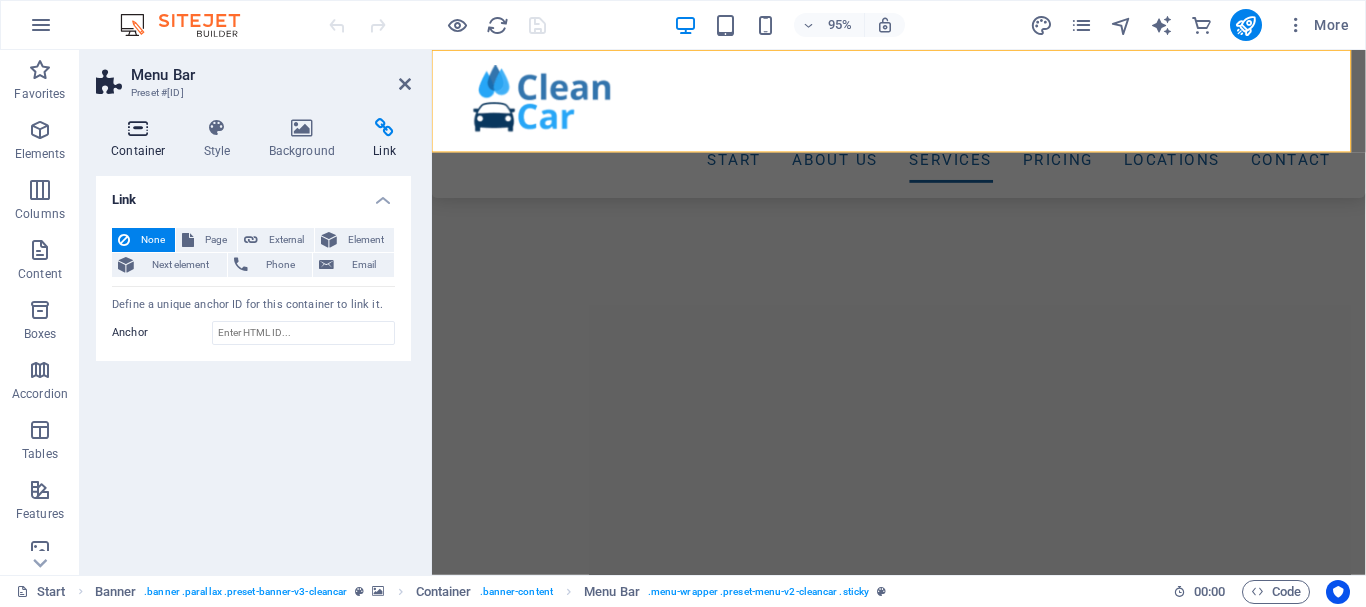 click on "Container" at bounding box center (142, 139) 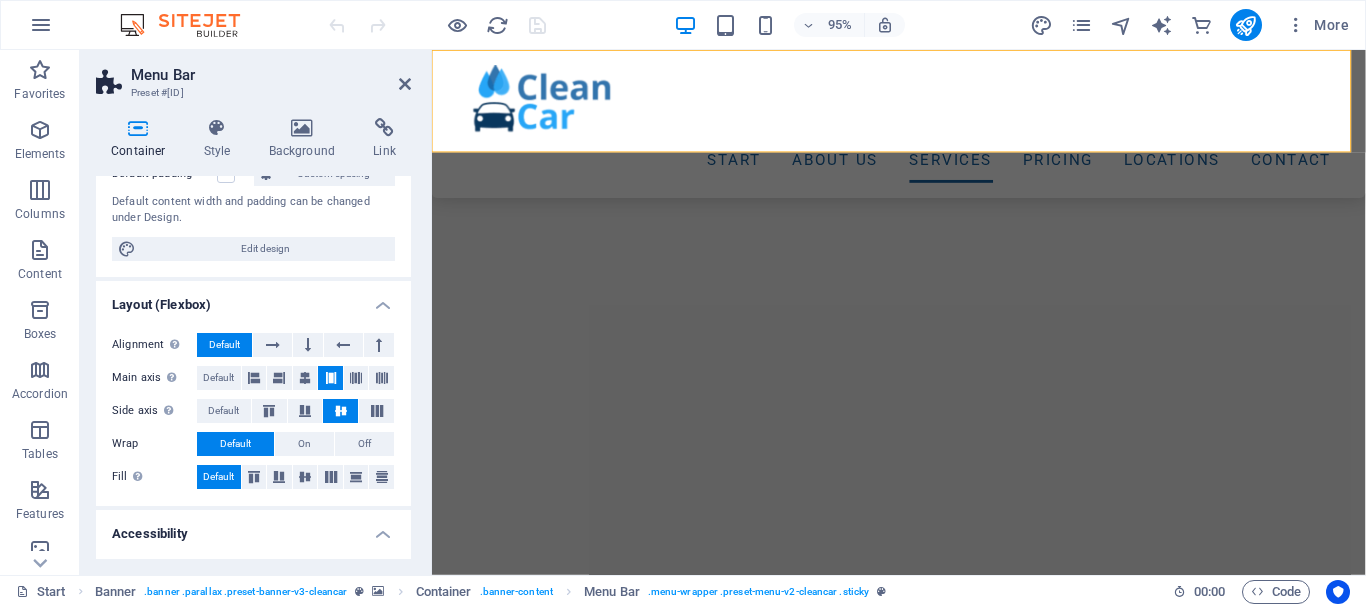 scroll, scrollTop: 200, scrollLeft: 0, axis: vertical 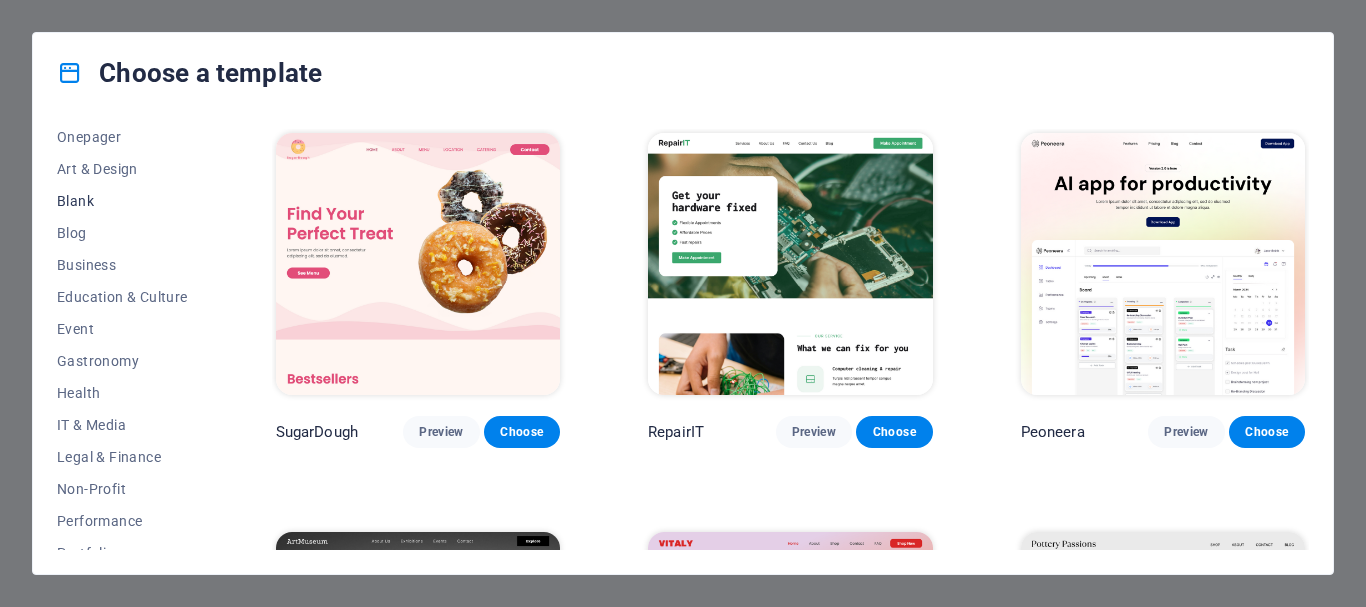 click on "Blank" at bounding box center [122, 201] 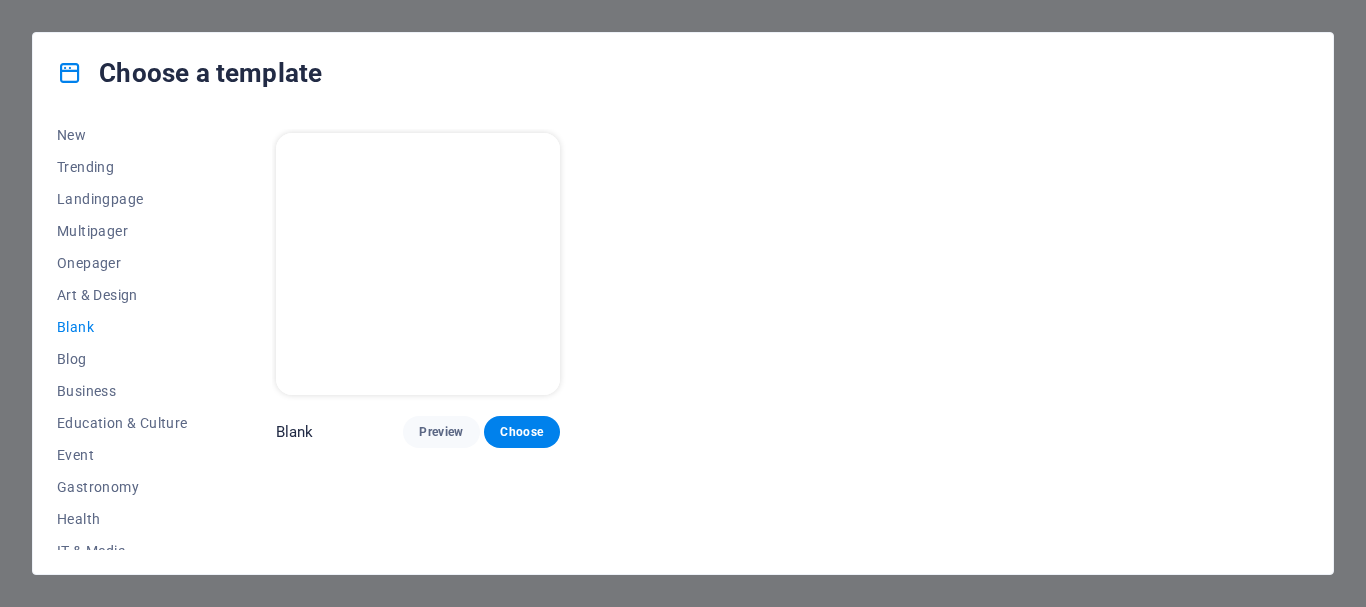 scroll, scrollTop: 0, scrollLeft: 0, axis: both 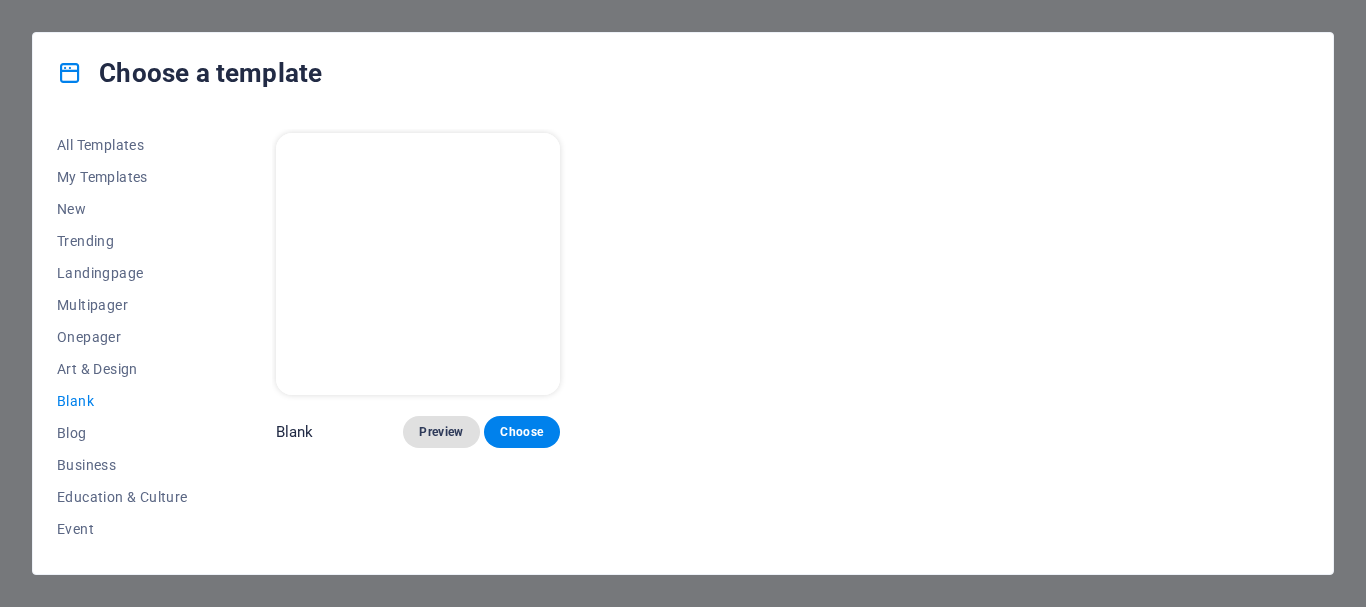 click on "Preview" at bounding box center [441, 432] 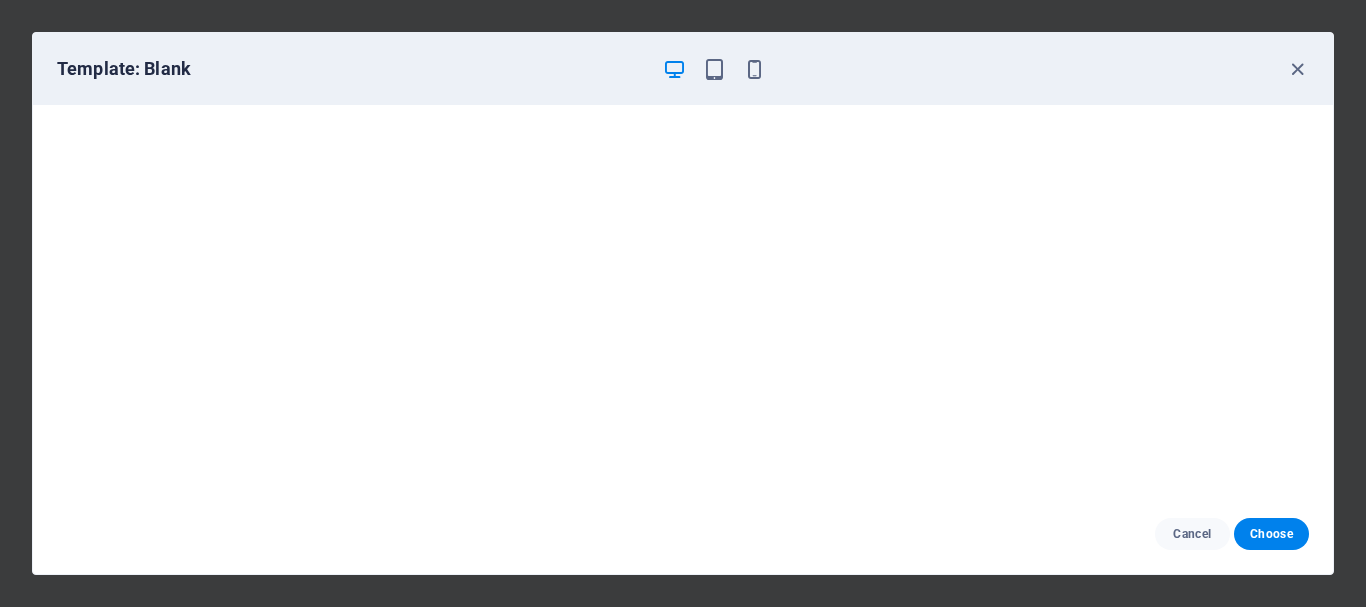 scroll, scrollTop: 0, scrollLeft: 0, axis: both 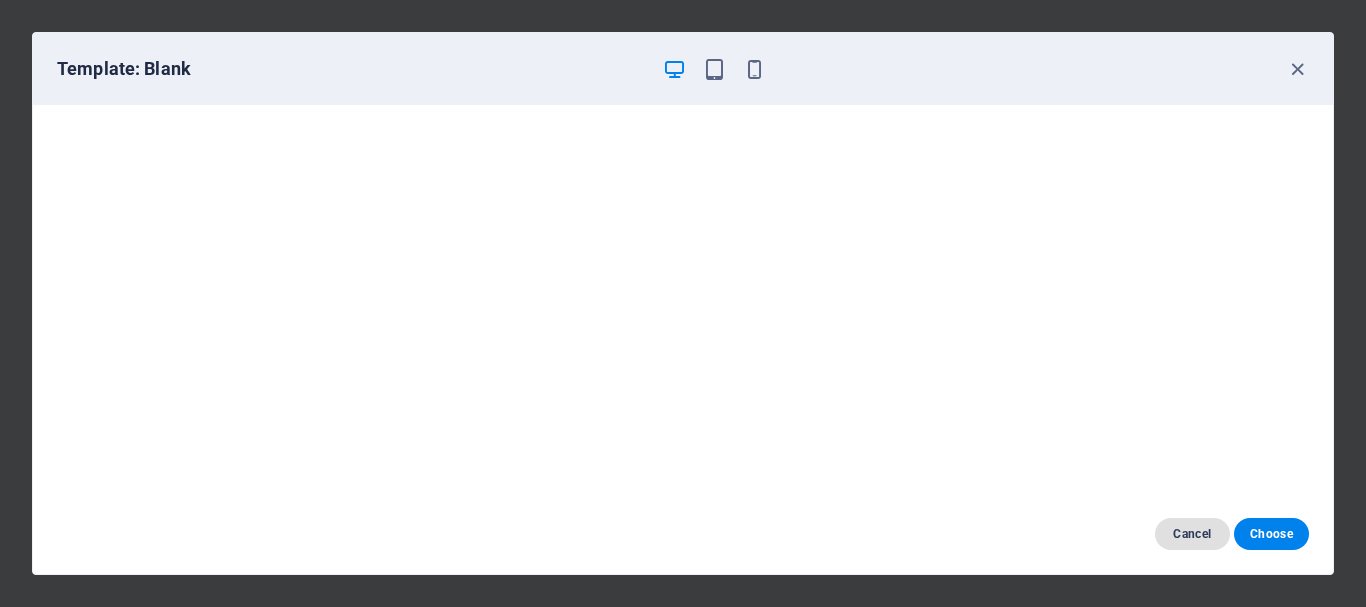 click on "Cancel" at bounding box center [1192, 534] 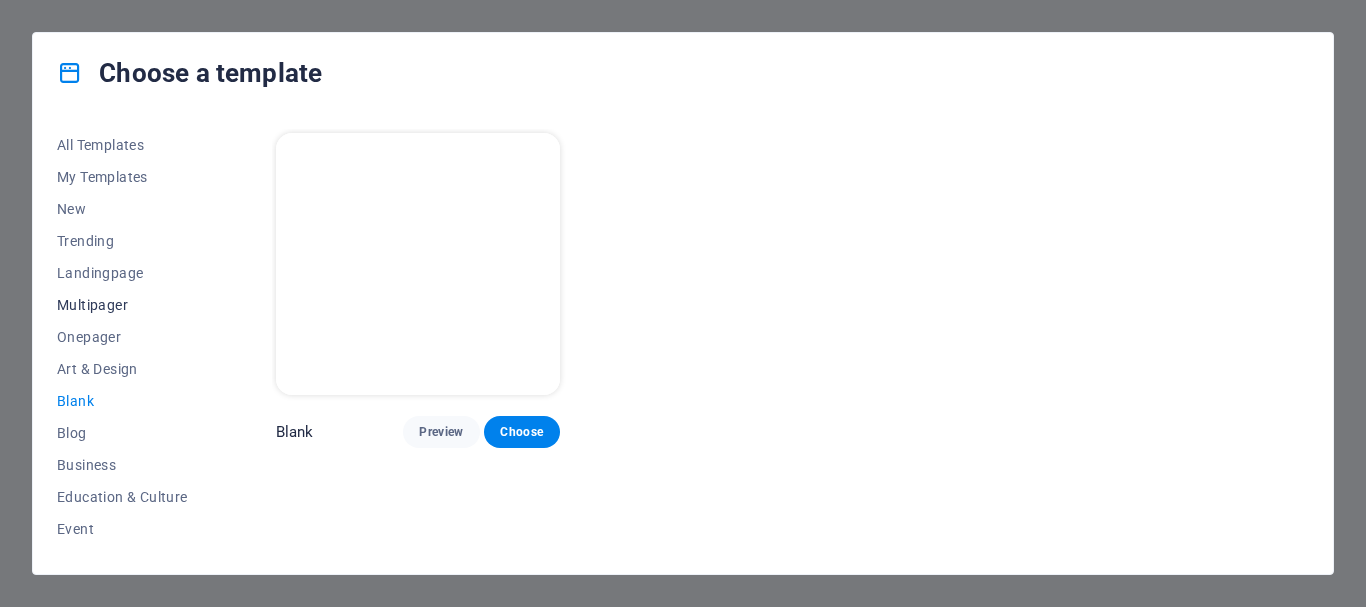 click on "Multipager" at bounding box center (122, 305) 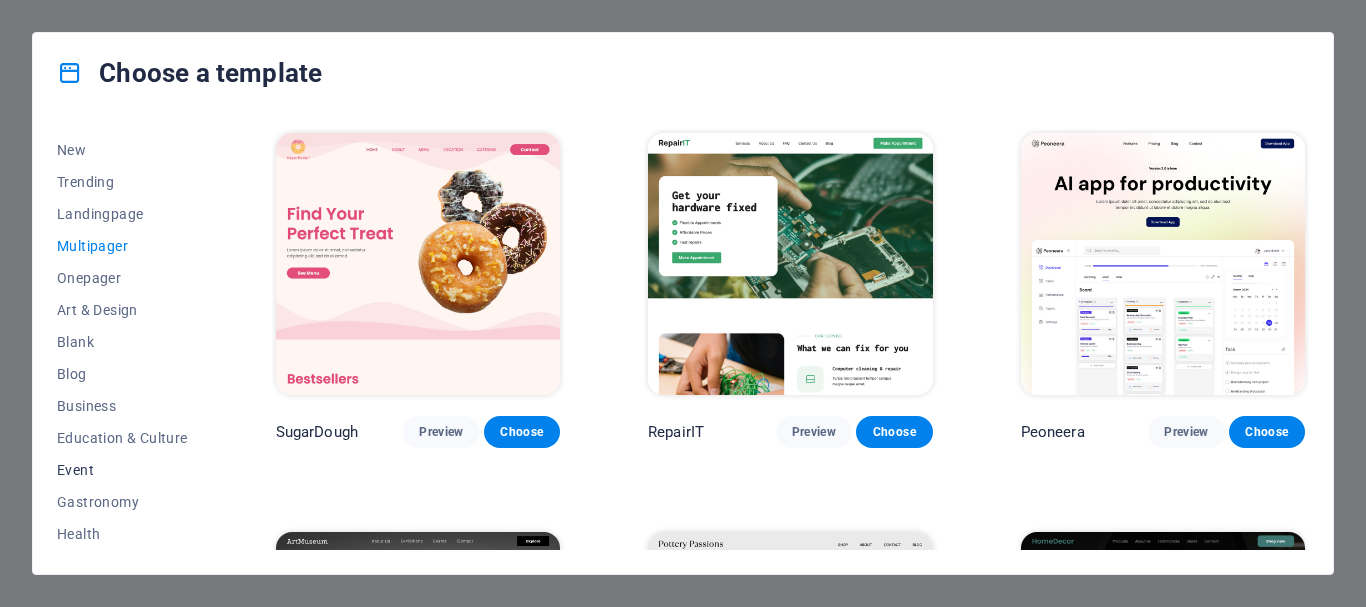 scroll, scrollTop: 100, scrollLeft: 0, axis: vertical 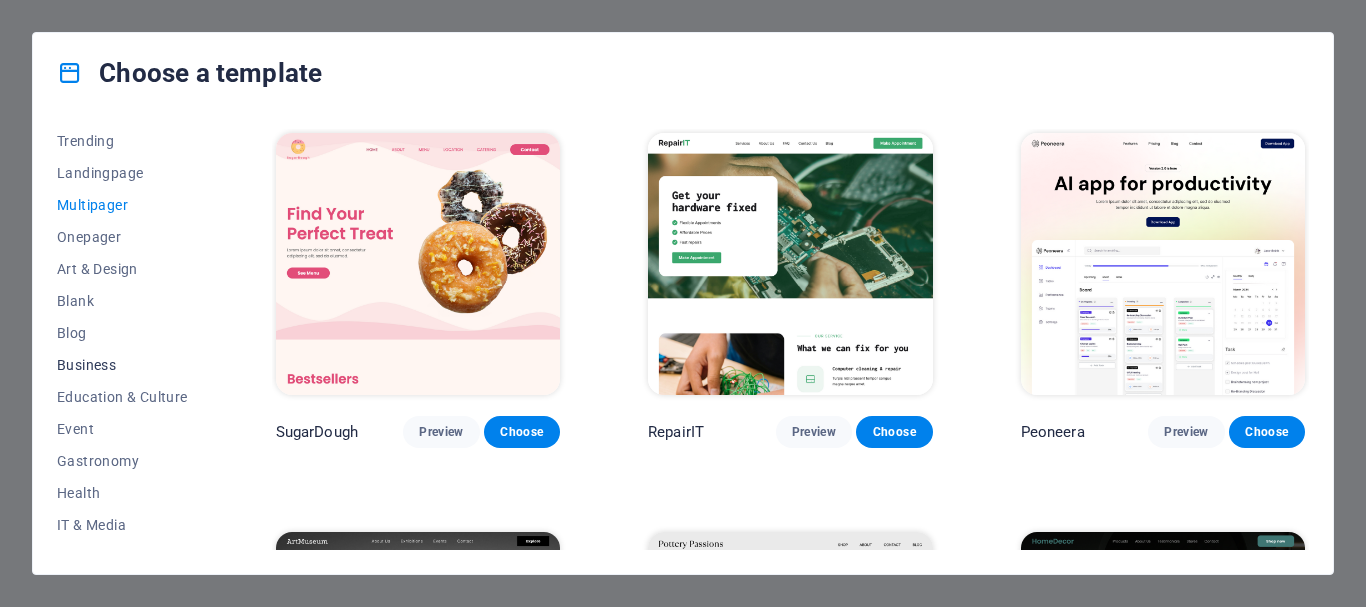 click on "Business" at bounding box center (122, 365) 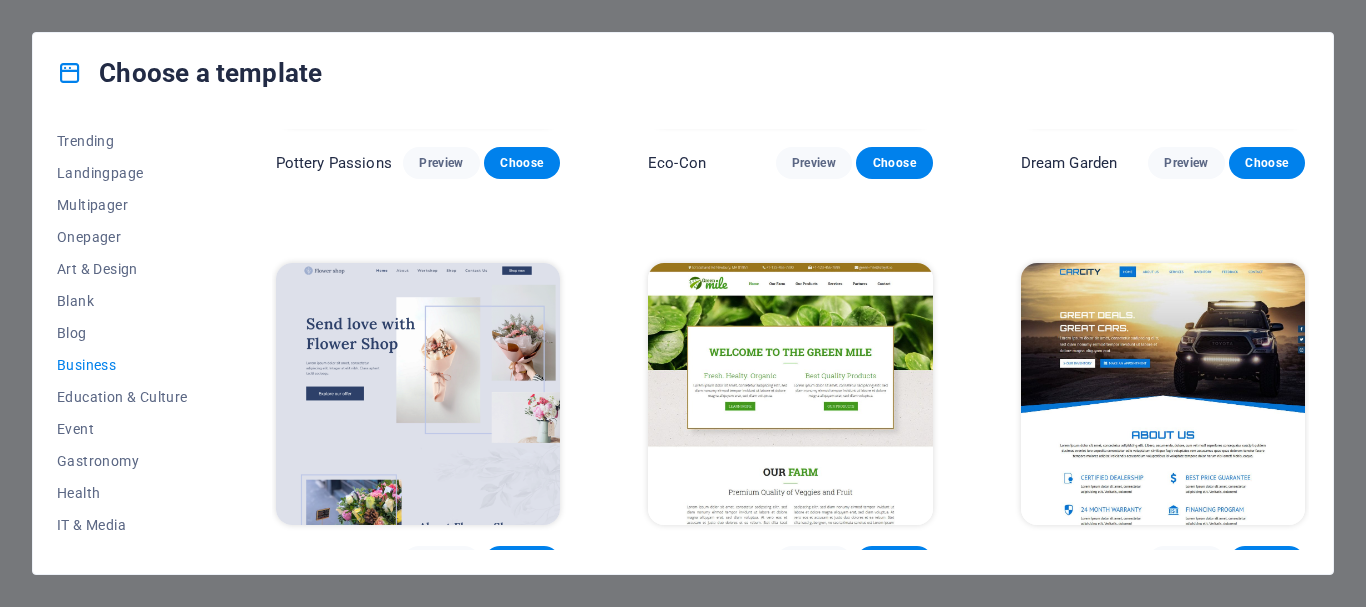 scroll, scrollTop: 300, scrollLeft: 0, axis: vertical 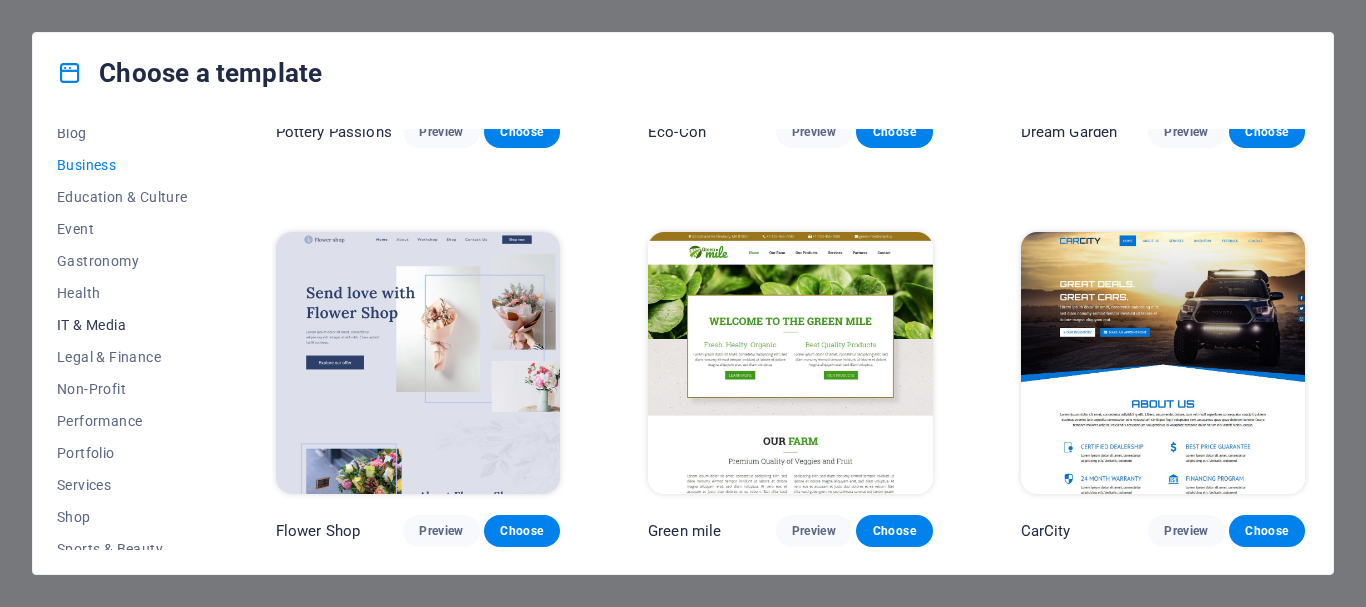 click on "IT & Media" at bounding box center [122, 325] 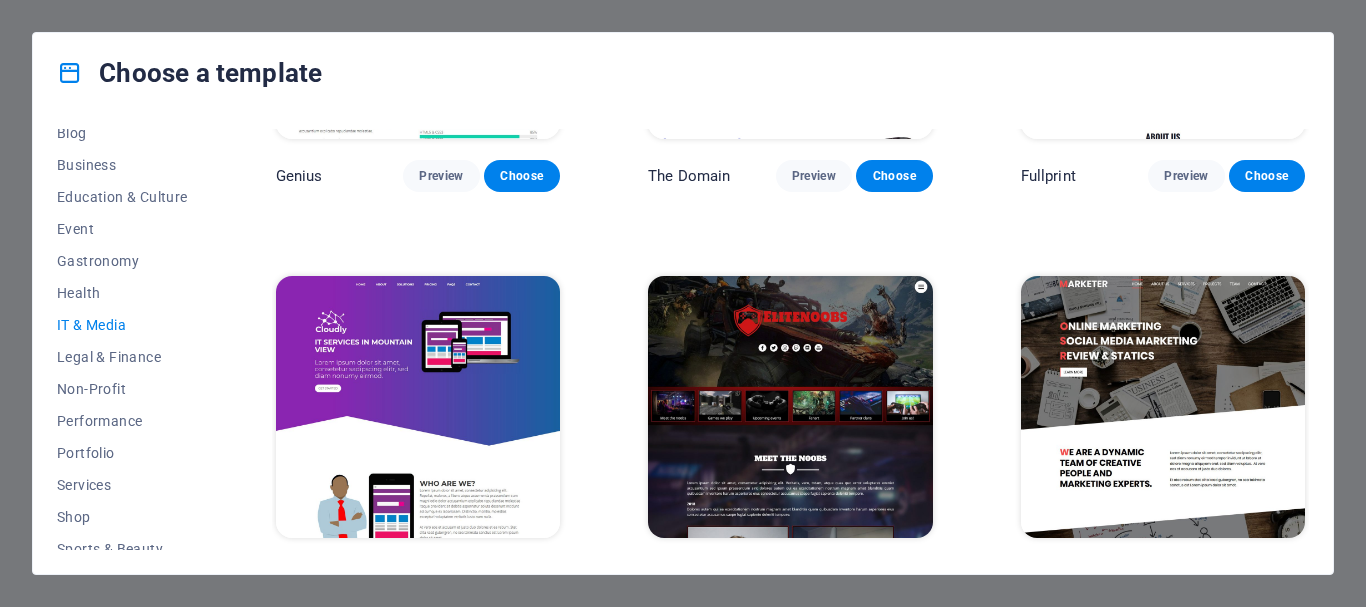 scroll, scrollTop: 1086, scrollLeft: 0, axis: vertical 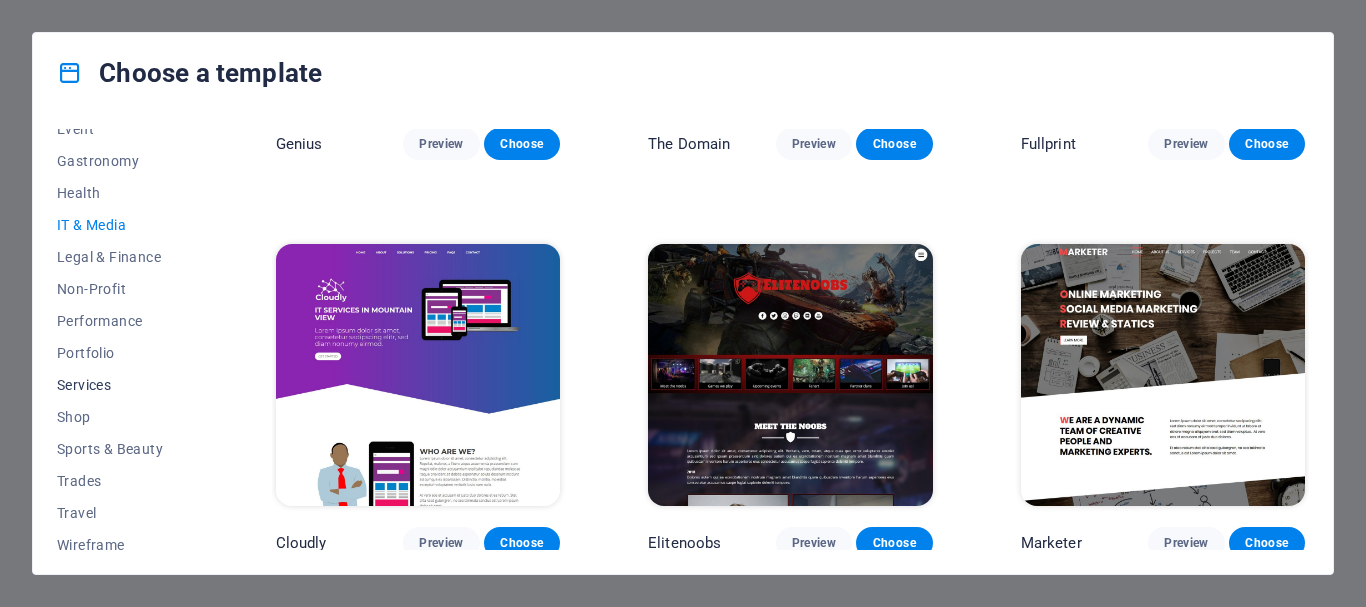 click on "Services" at bounding box center [122, 385] 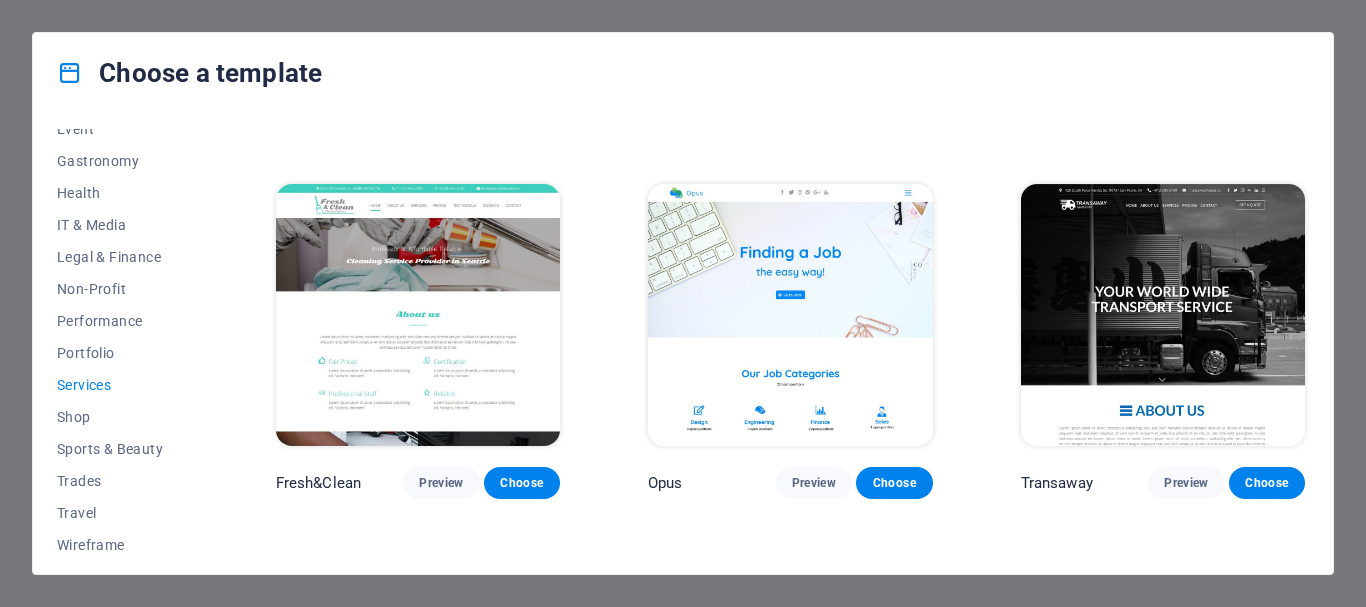 scroll, scrollTop: 1986, scrollLeft: 0, axis: vertical 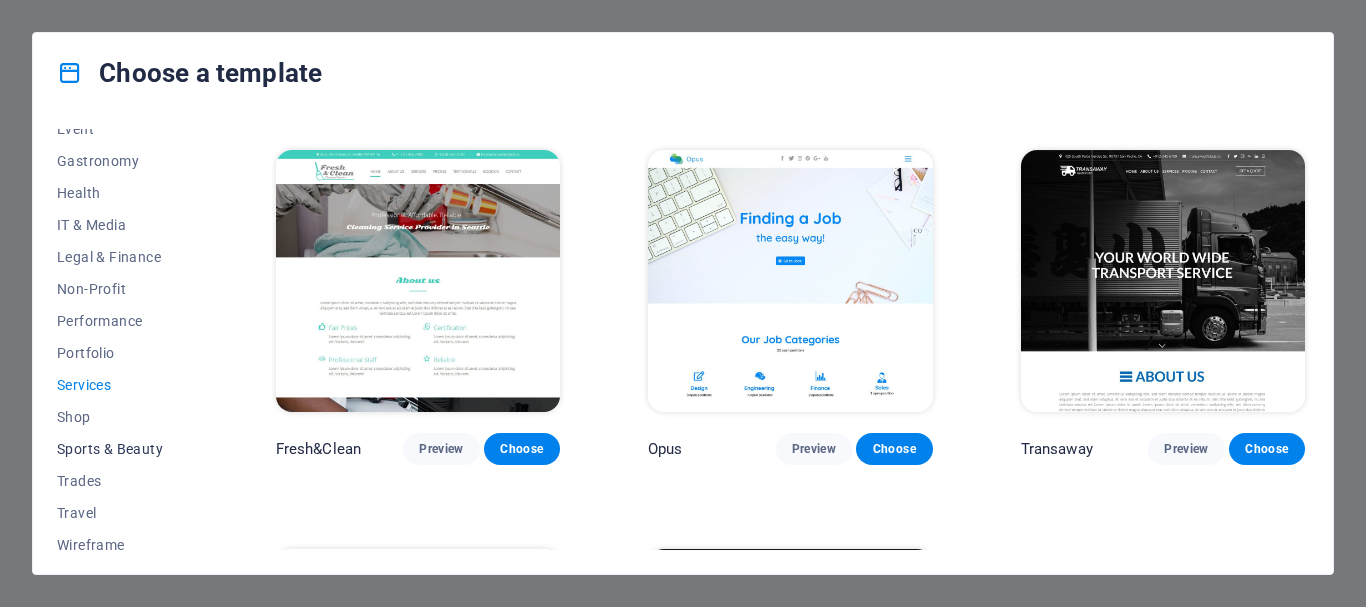 click on "Sports & Beauty" at bounding box center (122, 449) 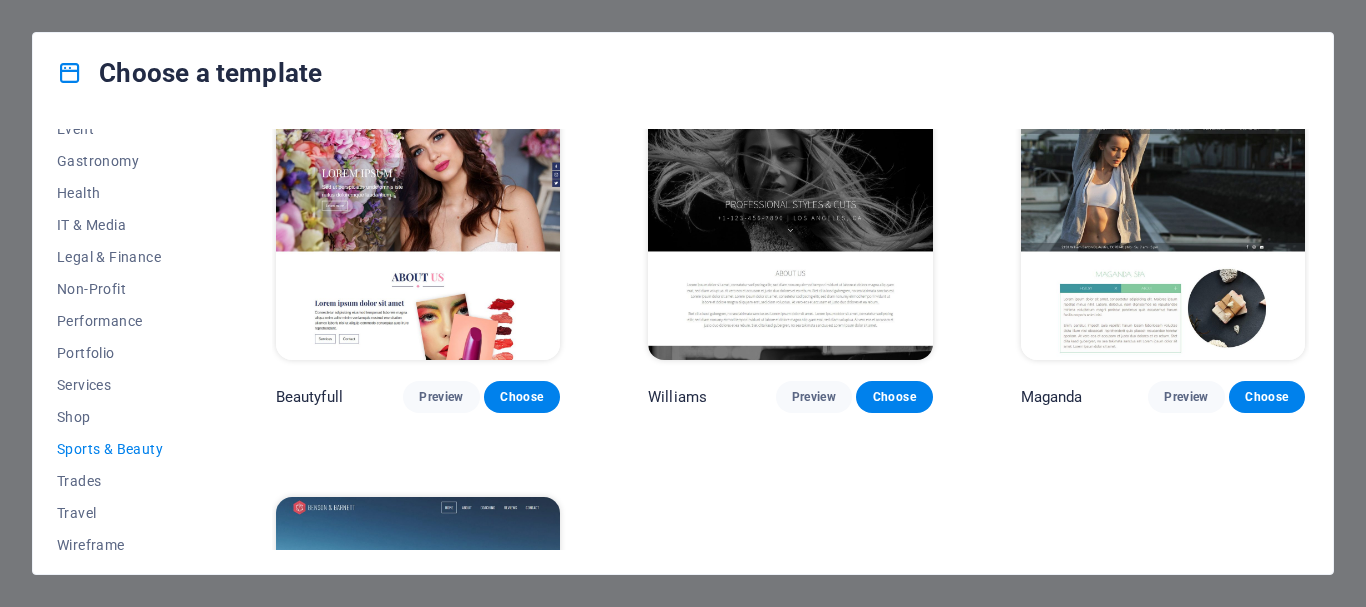 scroll, scrollTop: 1696, scrollLeft: 0, axis: vertical 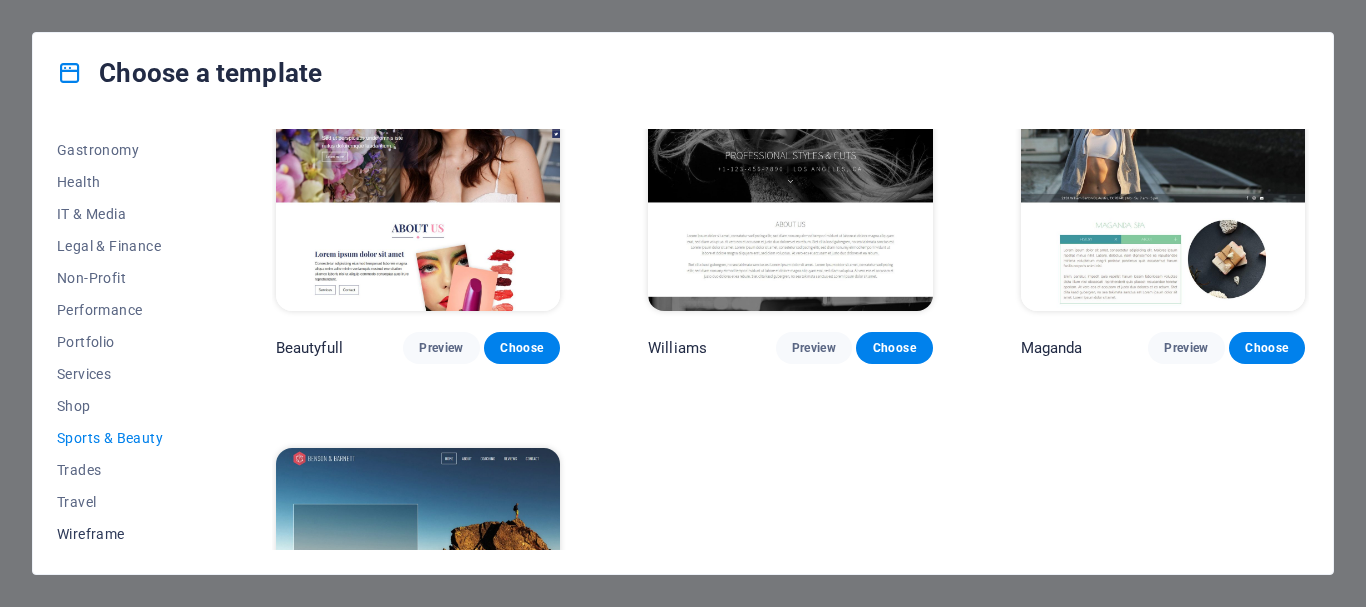click on "Wireframe" at bounding box center (122, 534) 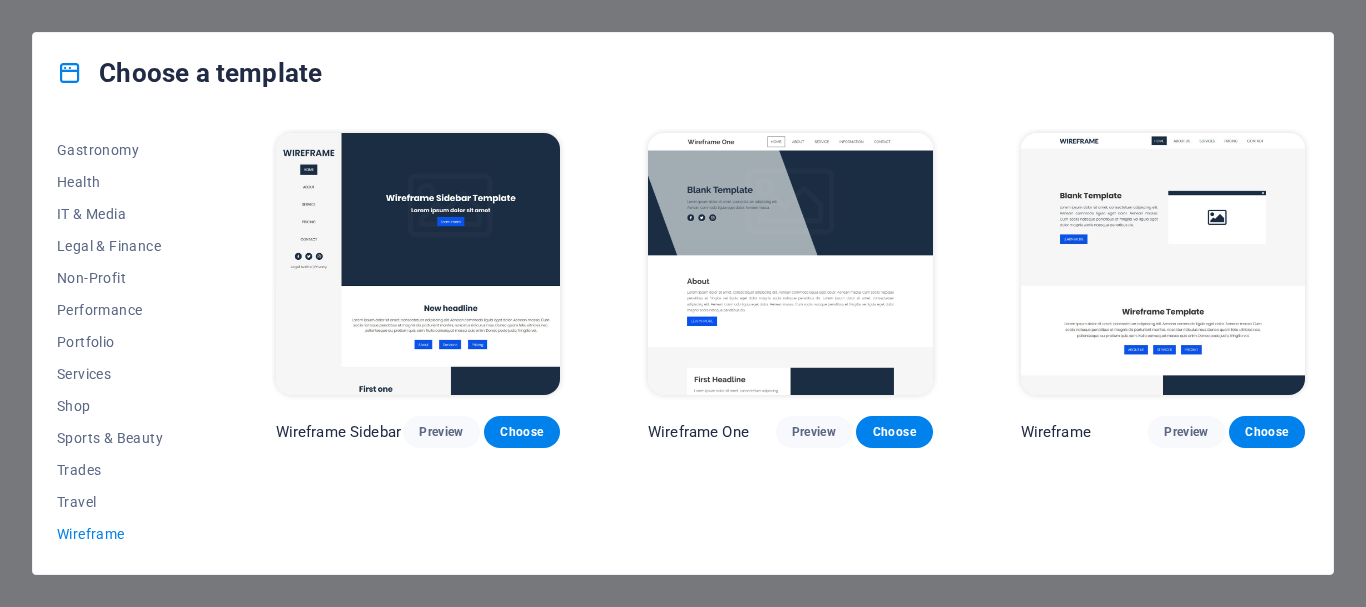 scroll, scrollTop: 0, scrollLeft: 0, axis: both 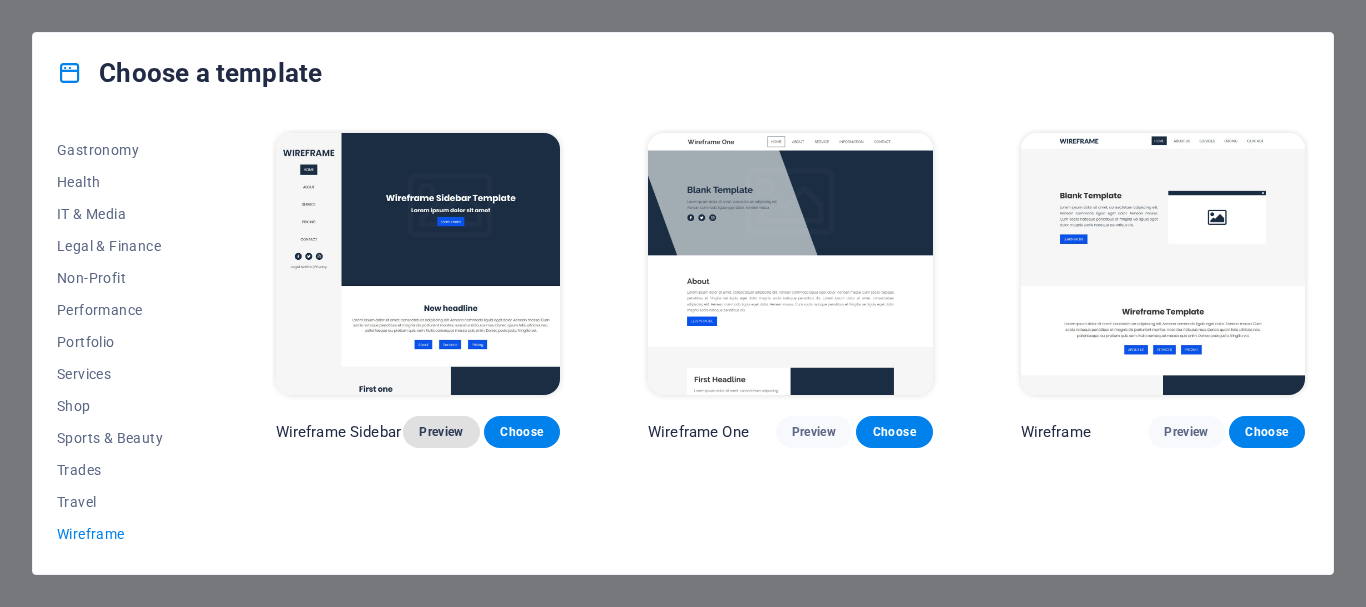 click on "Preview" at bounding box center [441, 432] 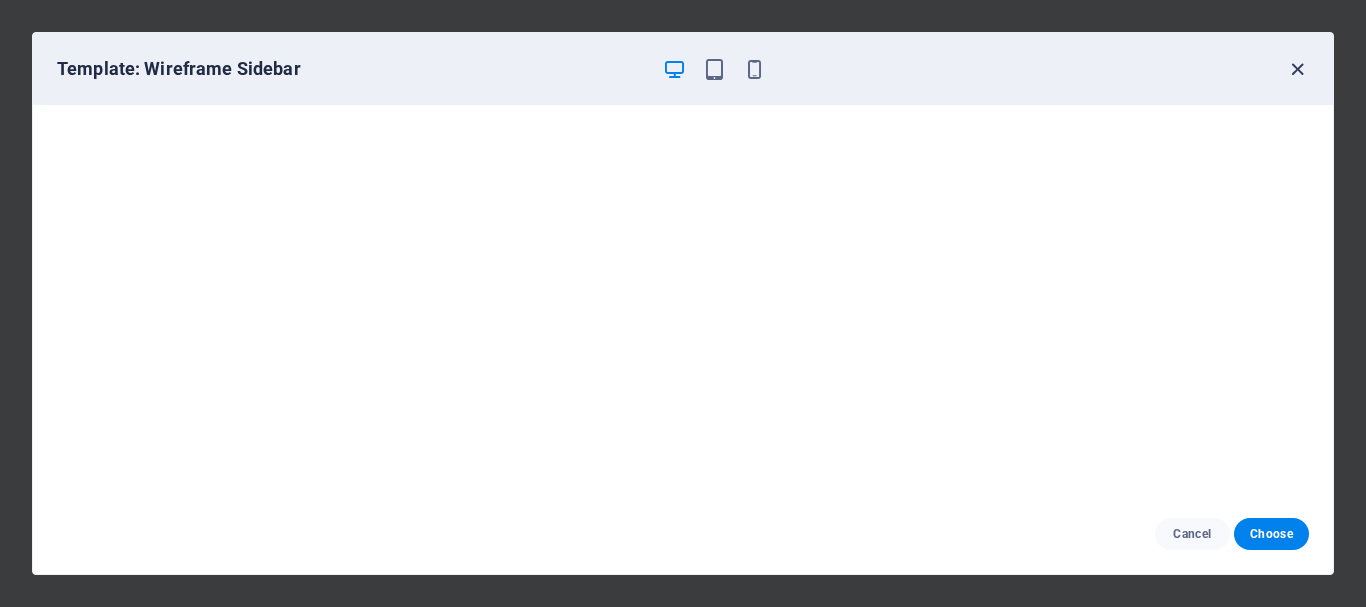 click at bounding box center [1297, 69] 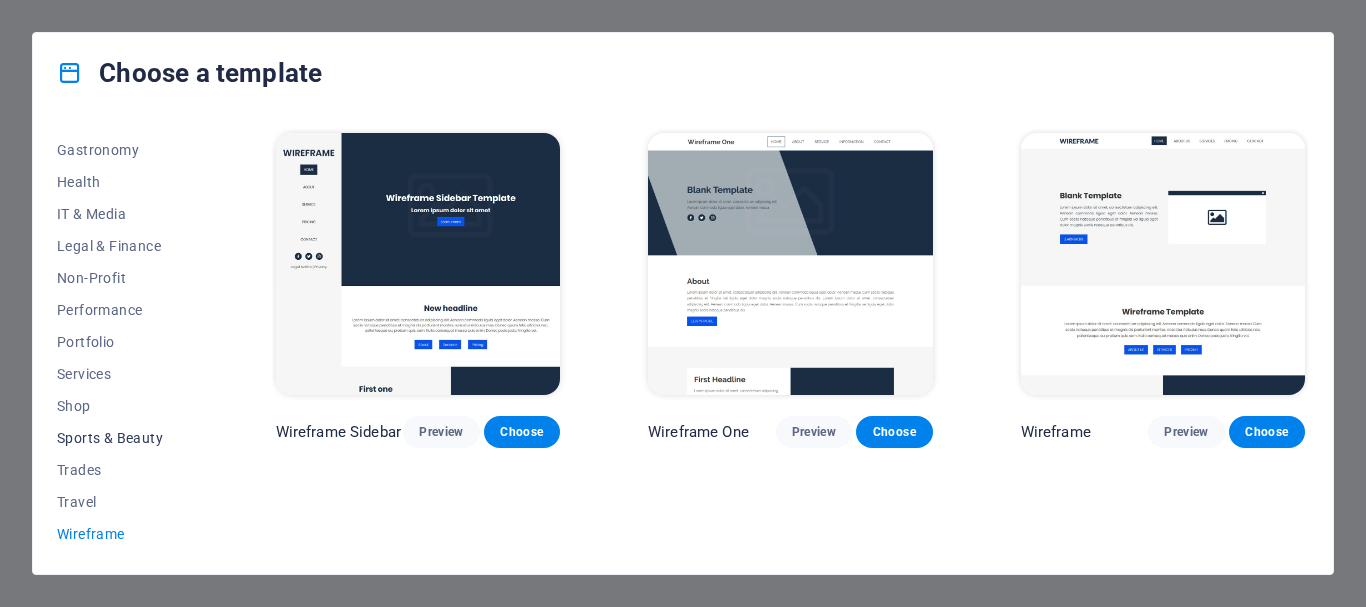click on "Sports & Beauty" at bounding box center [122, 438] 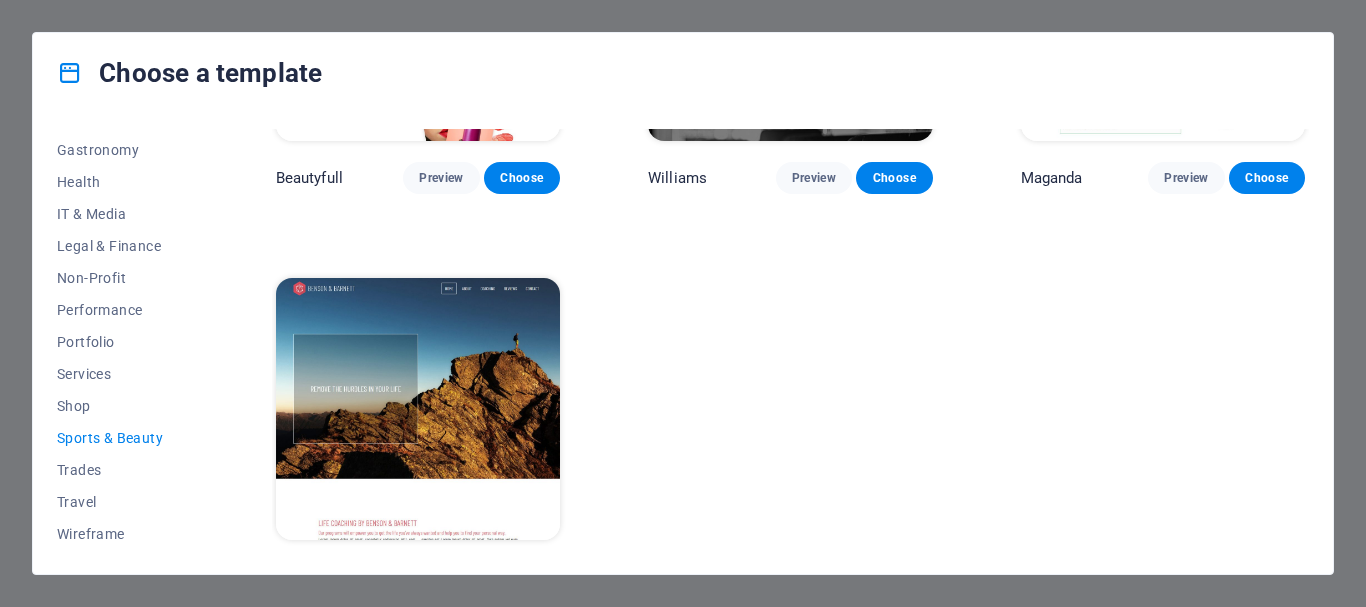 scroll, scrollTop: 1896, scrollLeft: 0, axis: vertical 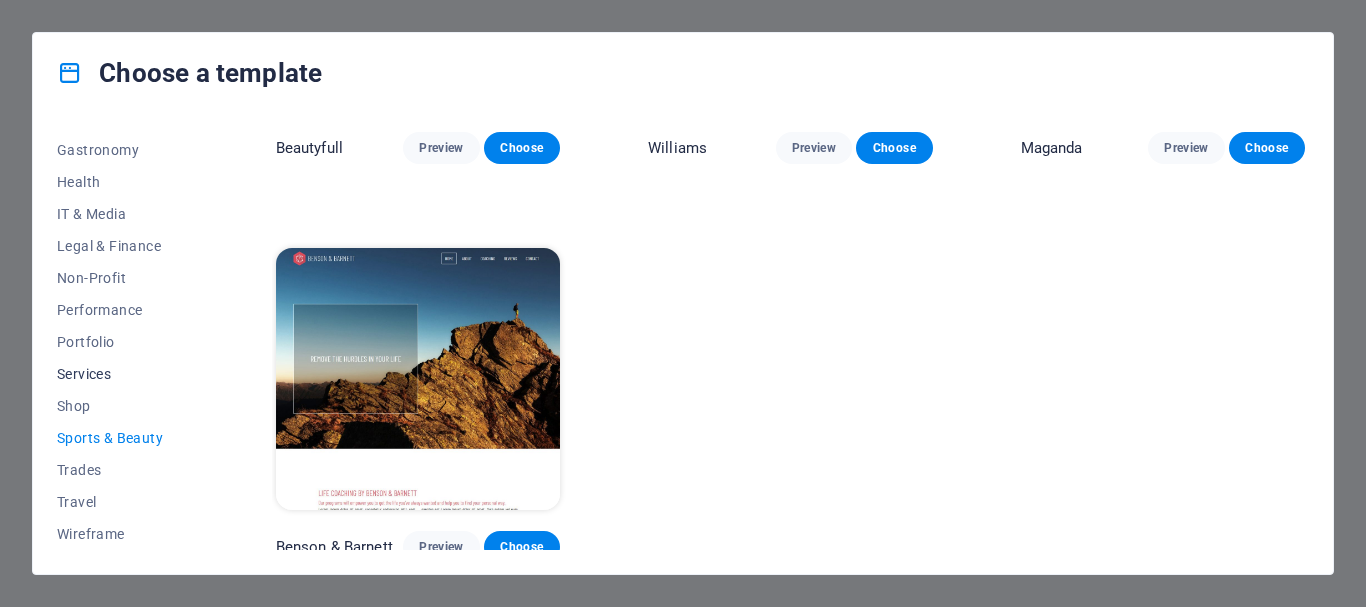 click on "Services" at bounding box center (122, 374) 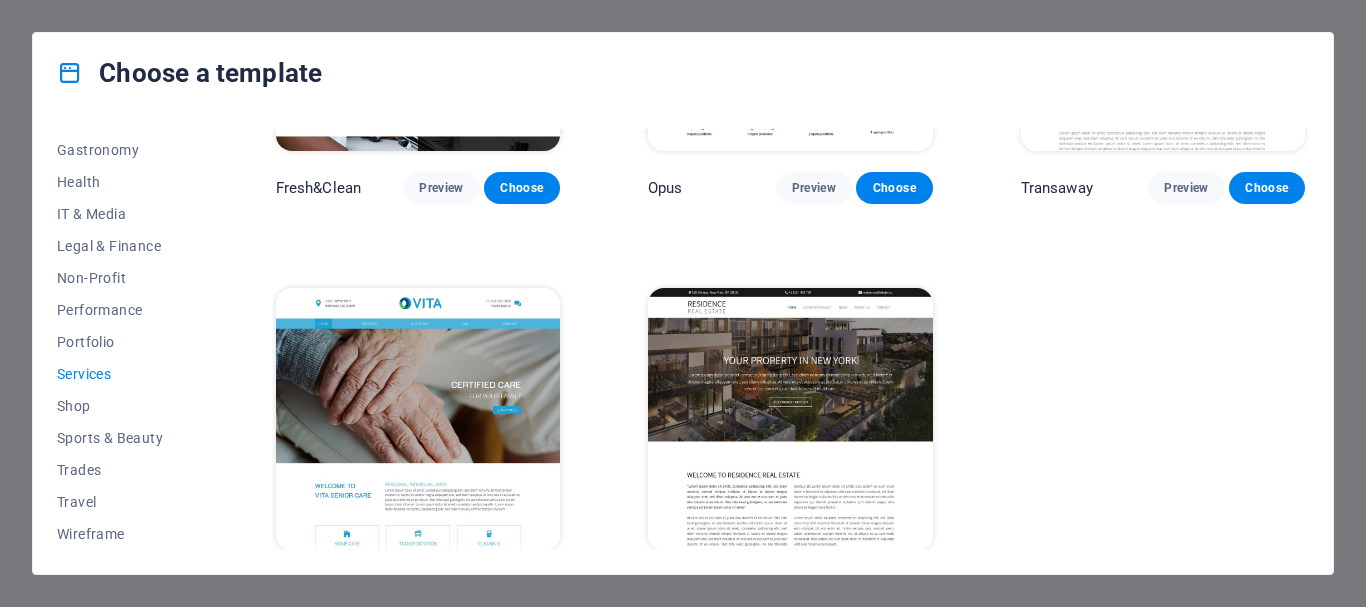 scroll, scrollTop: 2293, scrollLeft: 0, axis: vertical 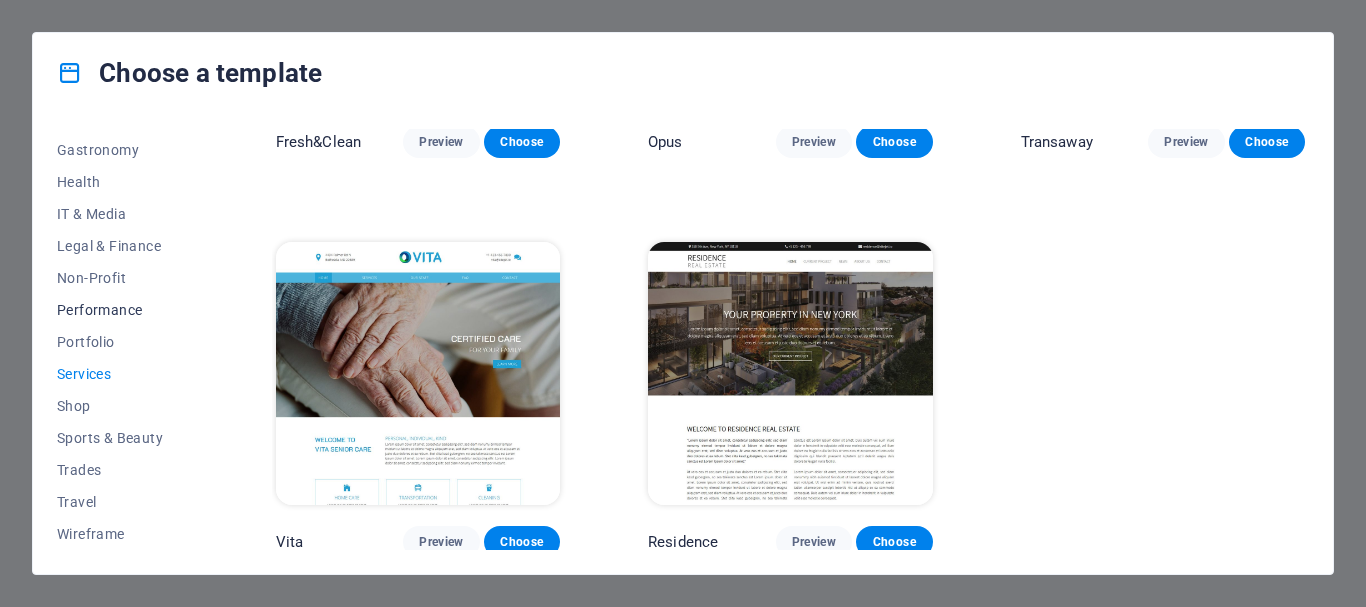 click on "Performance" at bounding box center [122, 310] 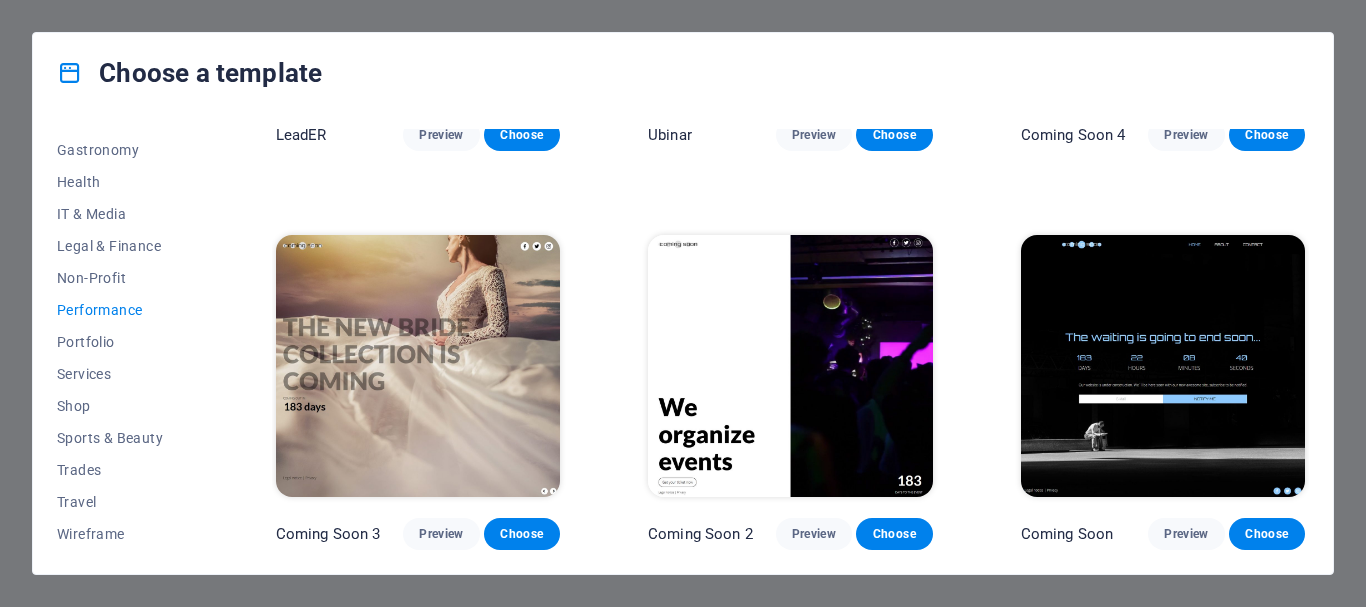 scroll, scrollTop: 1880, scrollLeft: 0, axis: vertical 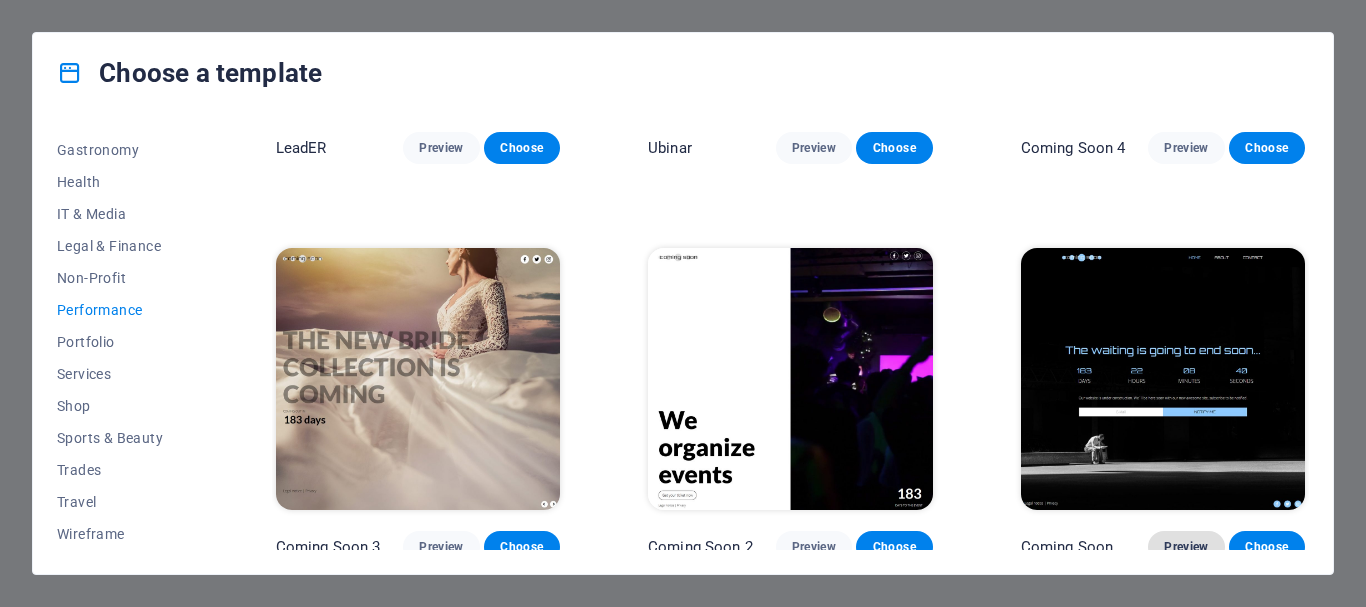 click on "Preview" at bounding box center [1186, 547] 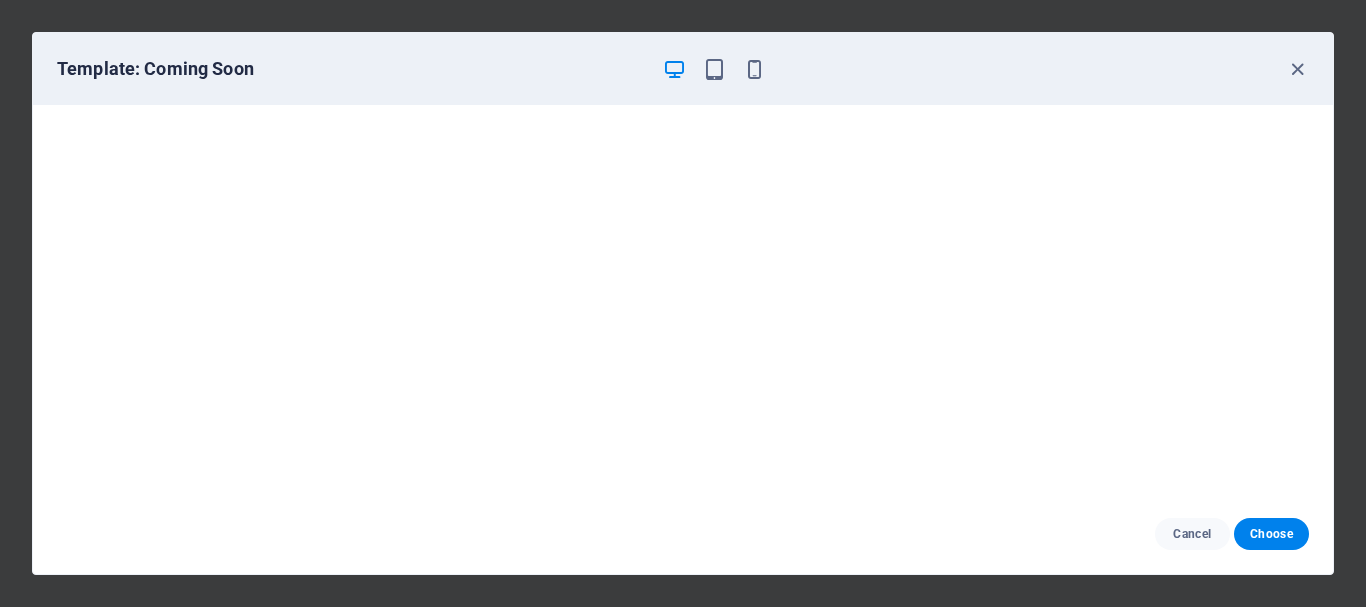 scroll, scrollTop: 5, scrollLeft: 0, axis: vertical 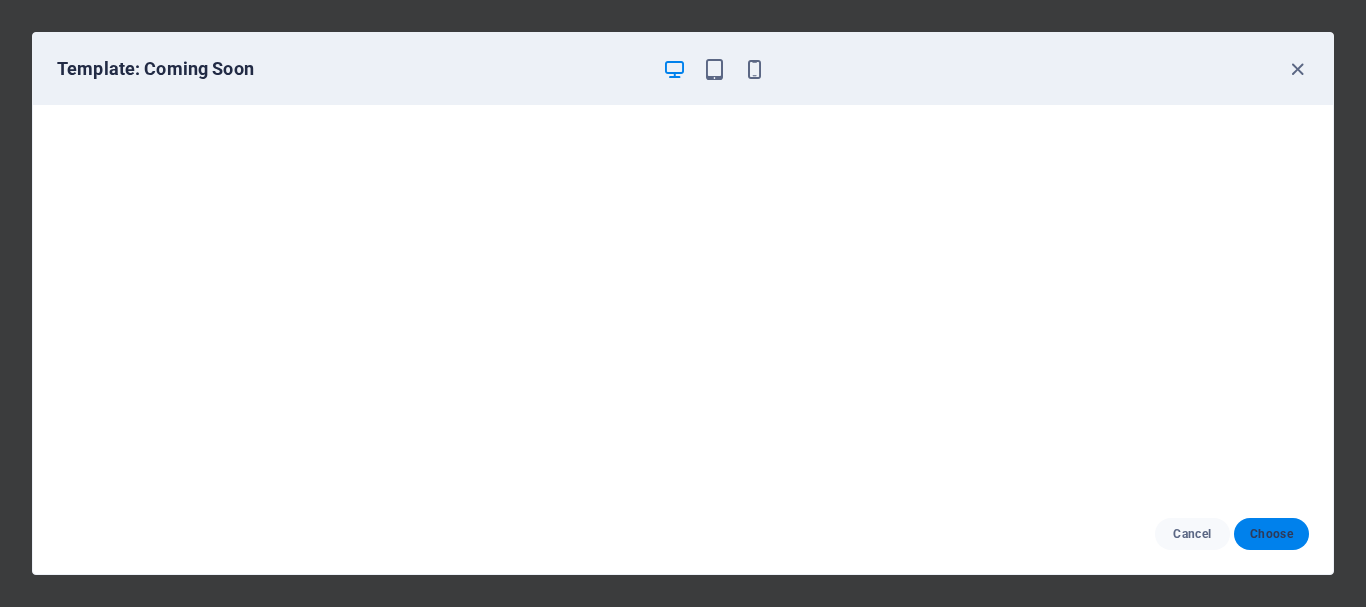 click on "Choose" at bounding box center [1271, 534] 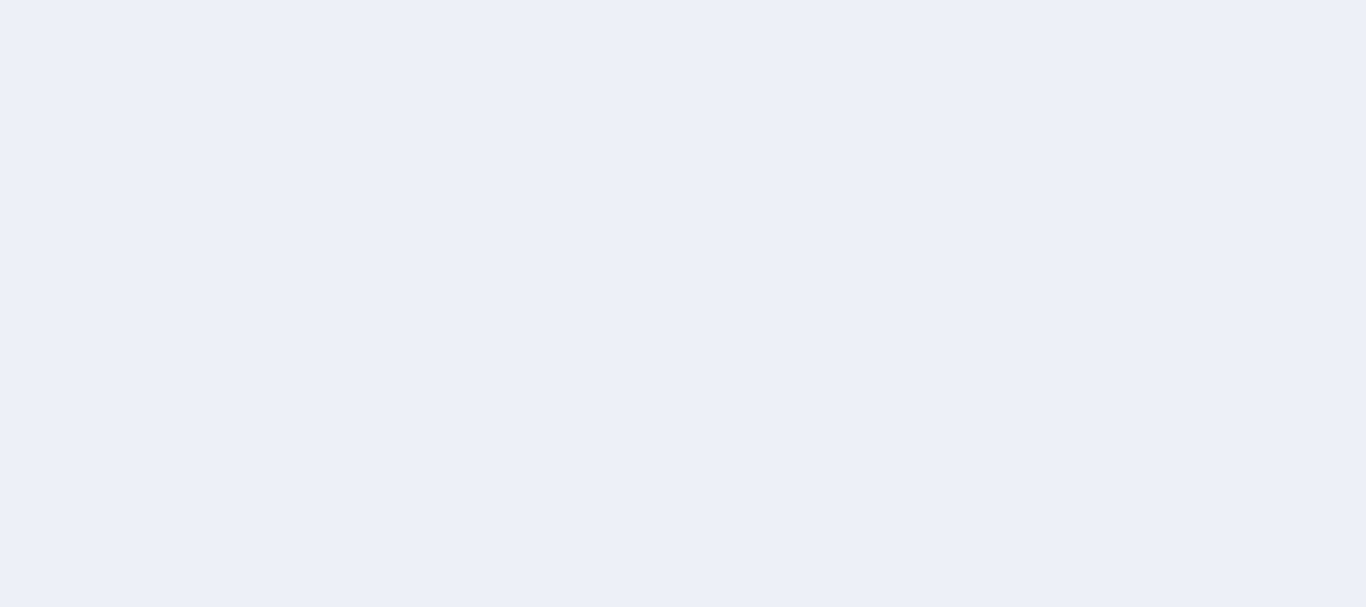 scroll, scrollTop: 0, scrollLeft: 0, axis: both 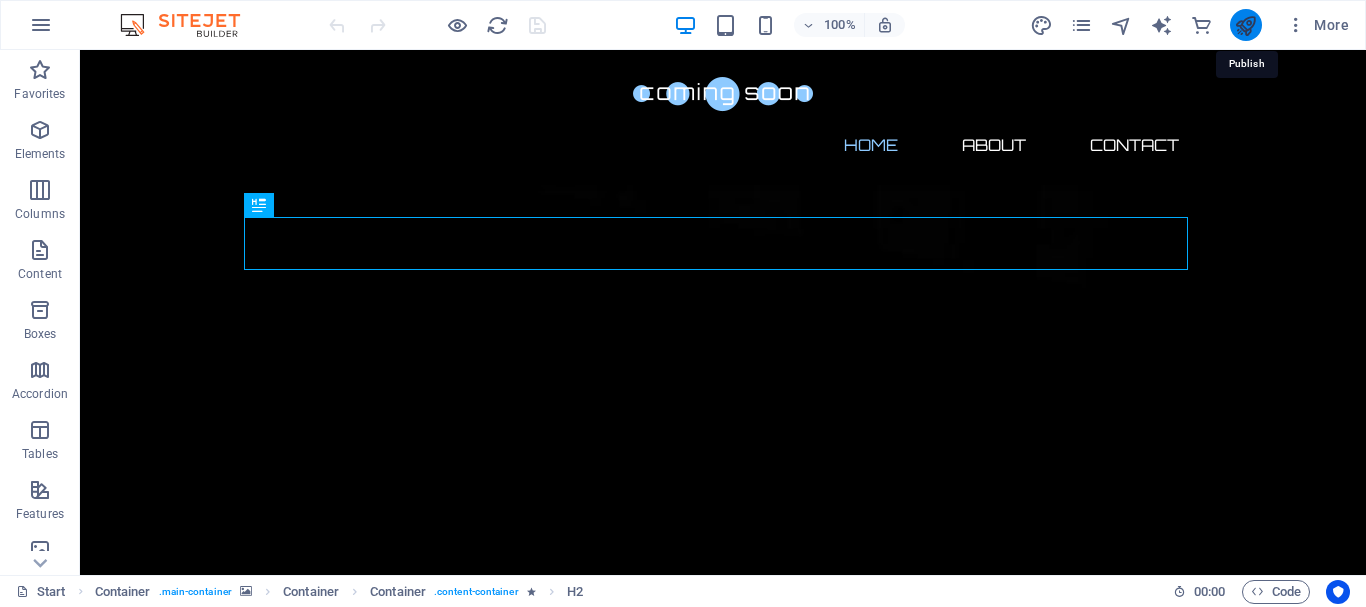 click at bounding box center [1245, 25] 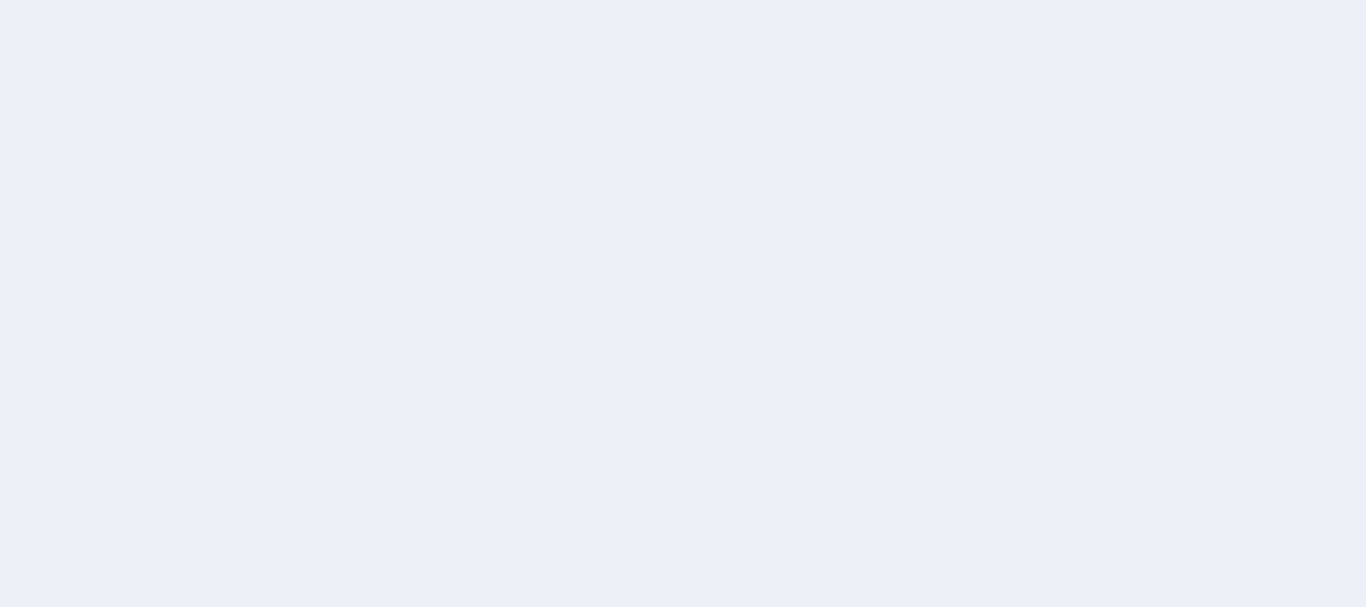 scroll, scrollTop: 0, scrollLeft: 0, axis: both 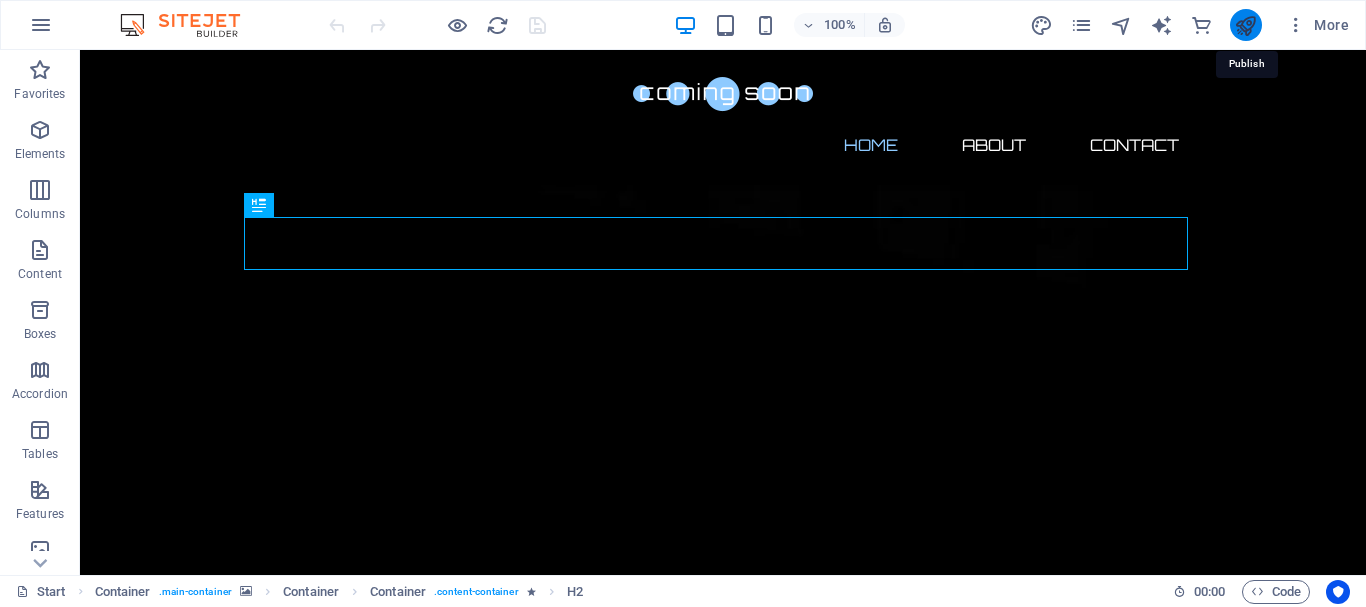 click at bounding box center (1245, 25) 